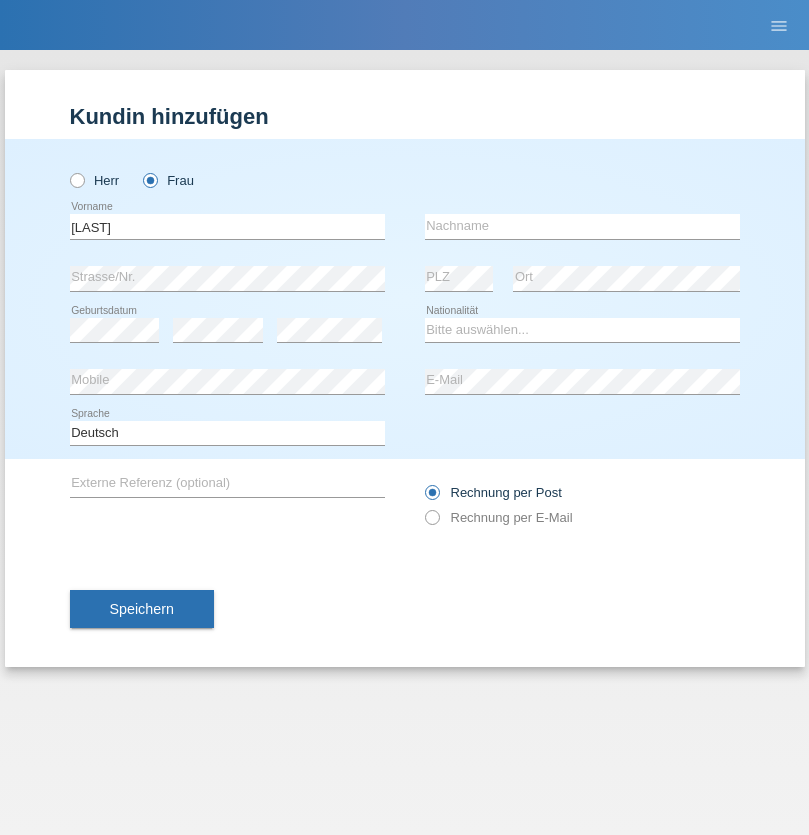 scroll, scrollTop: 0, scrollLeft: 0, axis: both 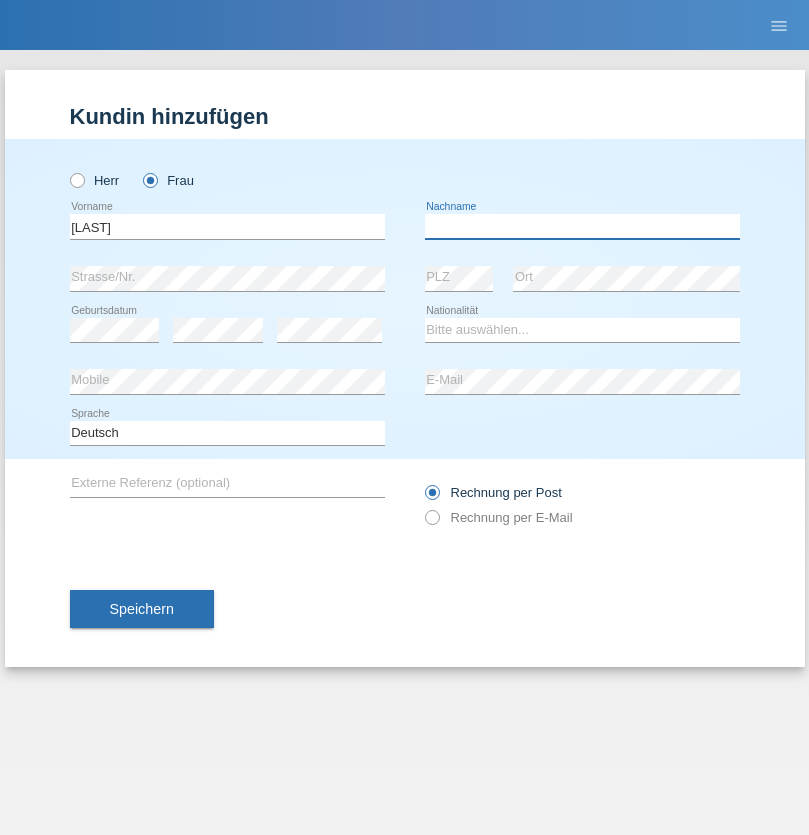 click at bounding box center (582, 226) 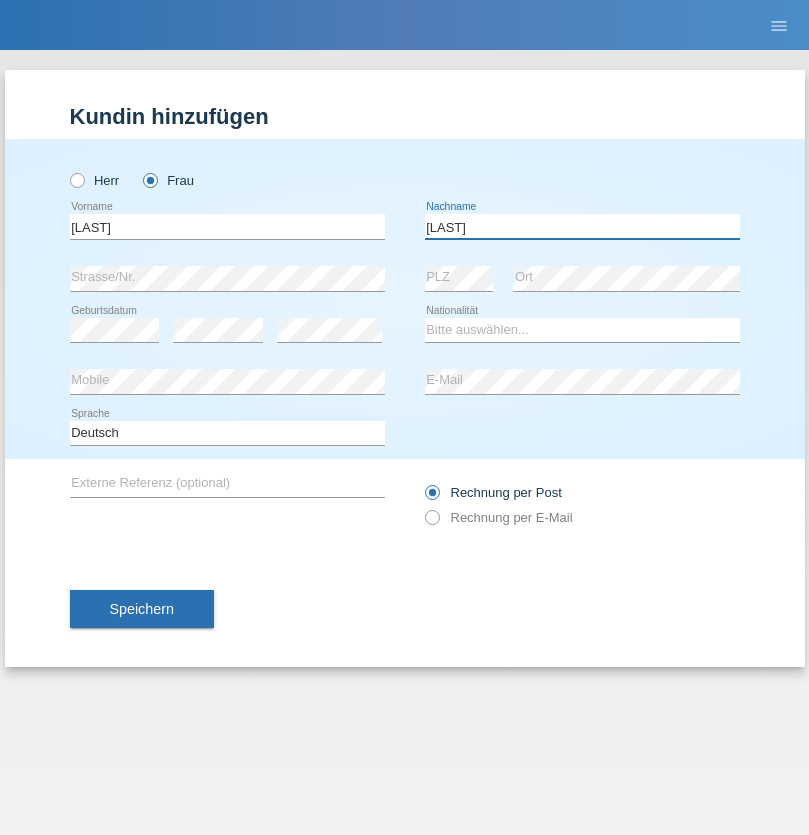 type on "[LAST]" 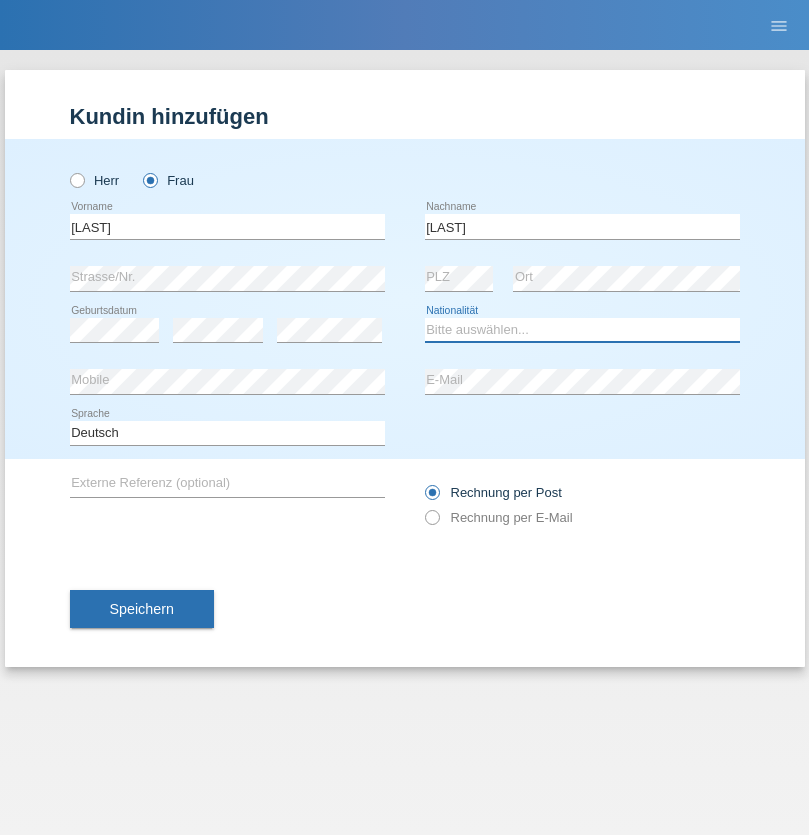 select on "CH" 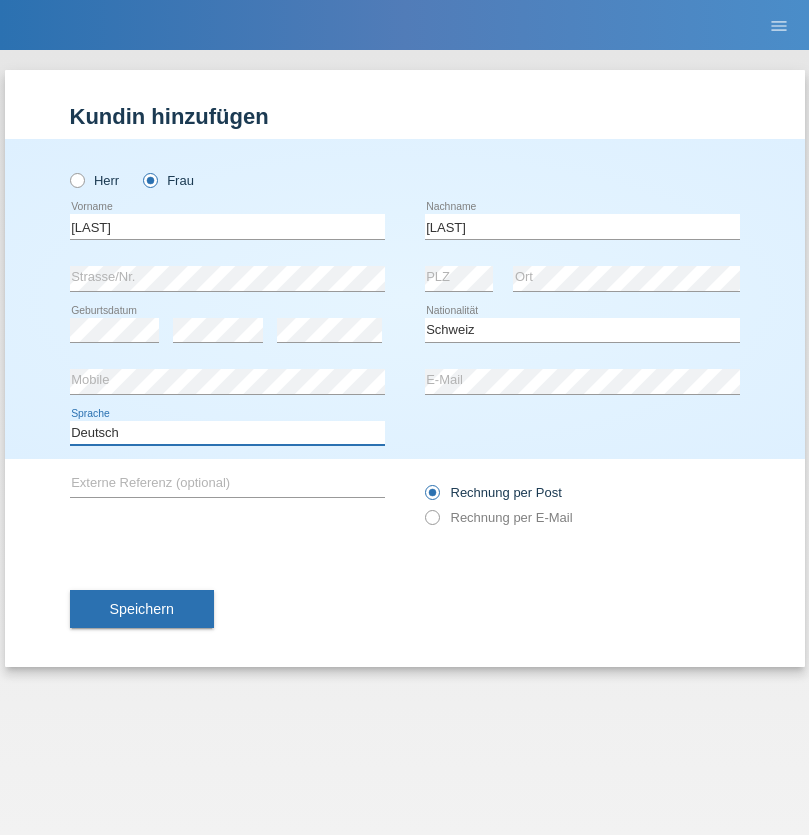 select on "en" 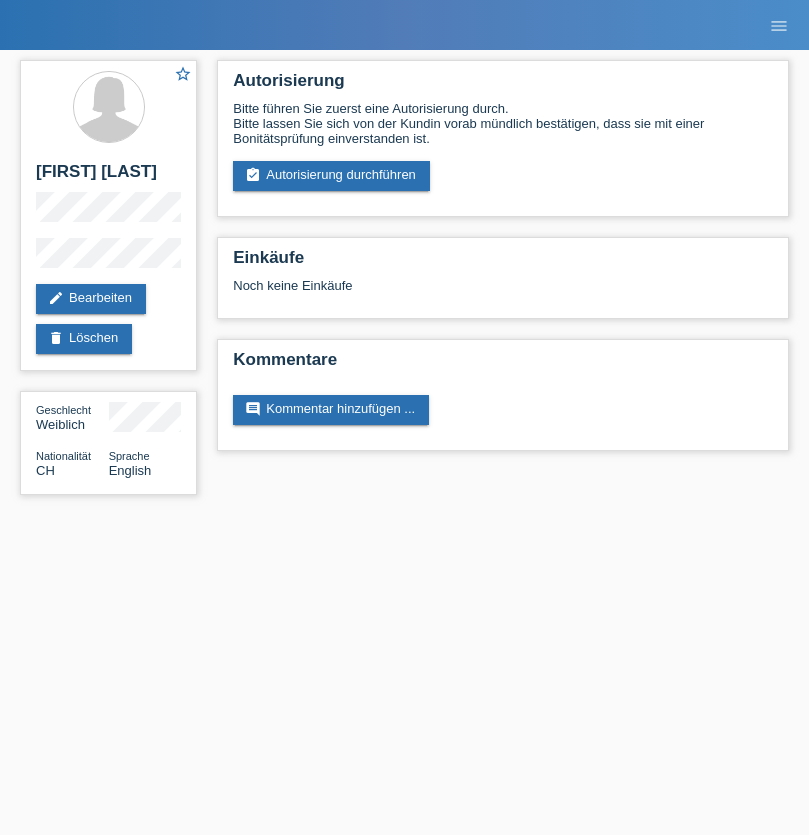 scroll, scrollTop: 0, scrollLeft: 0, axis: both 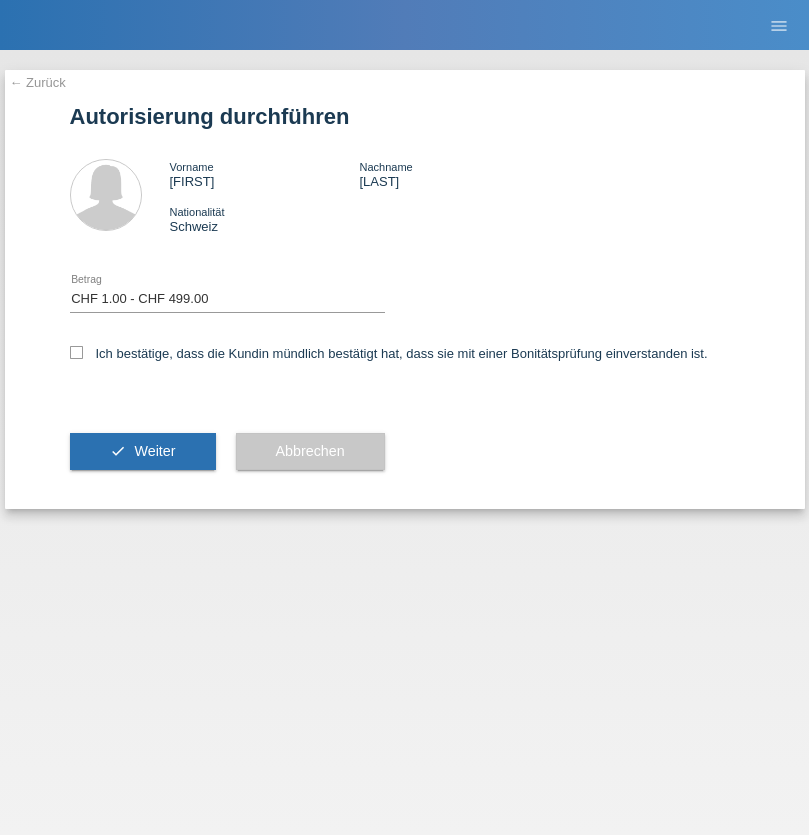 select on "1" 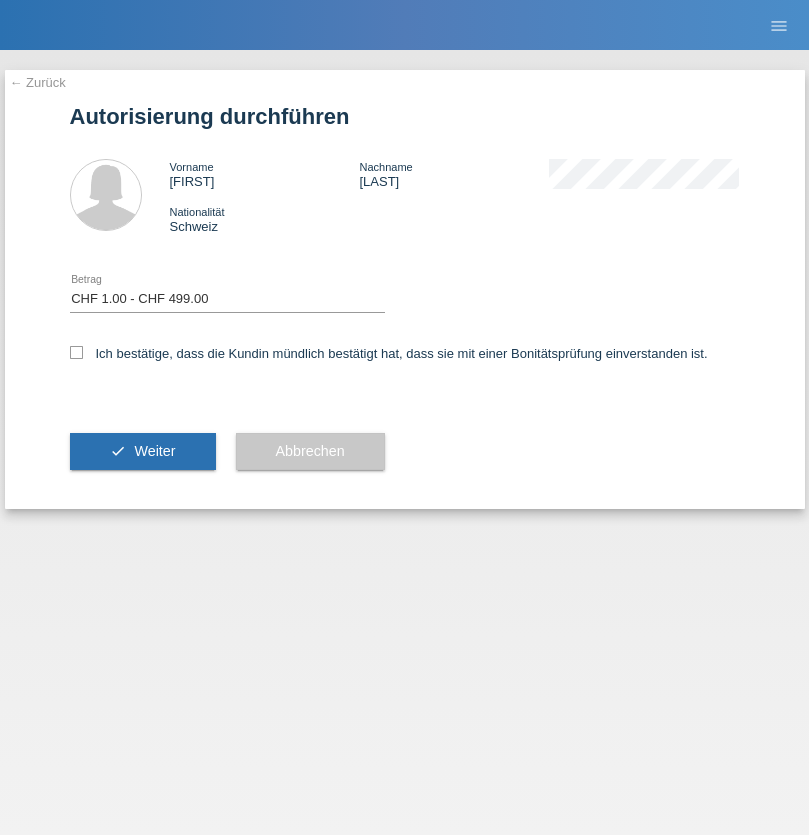 scroll, scrollTop: 0, scrollLeft: 0, axis: both 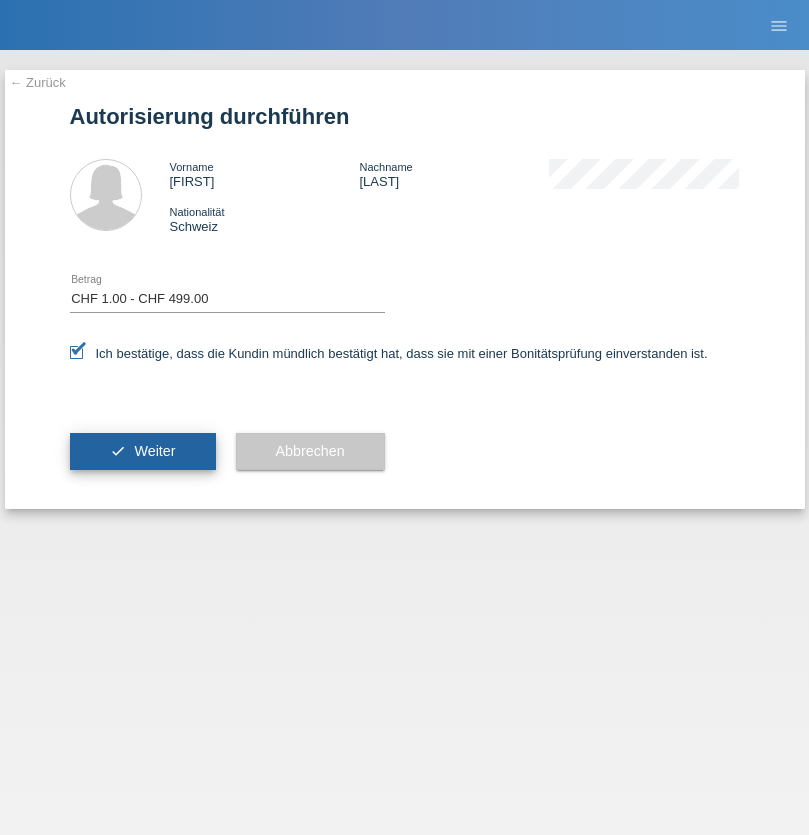 click on "Weiter" at bounding box center [154, 451] 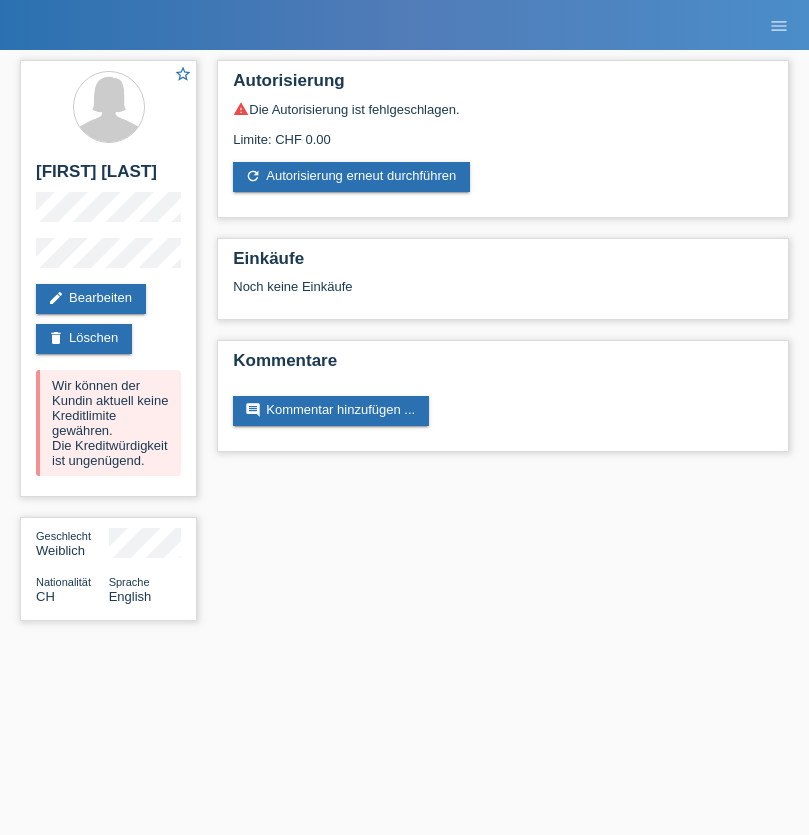 scroll, scrollTop: 0, scrollLeft: 0, axis: both 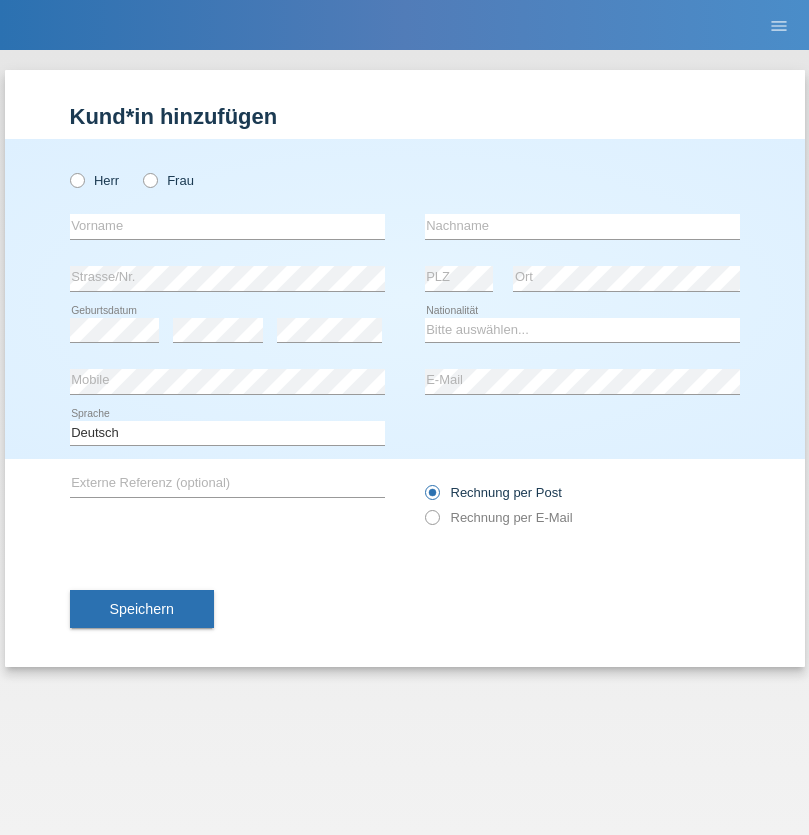 radio on "true" 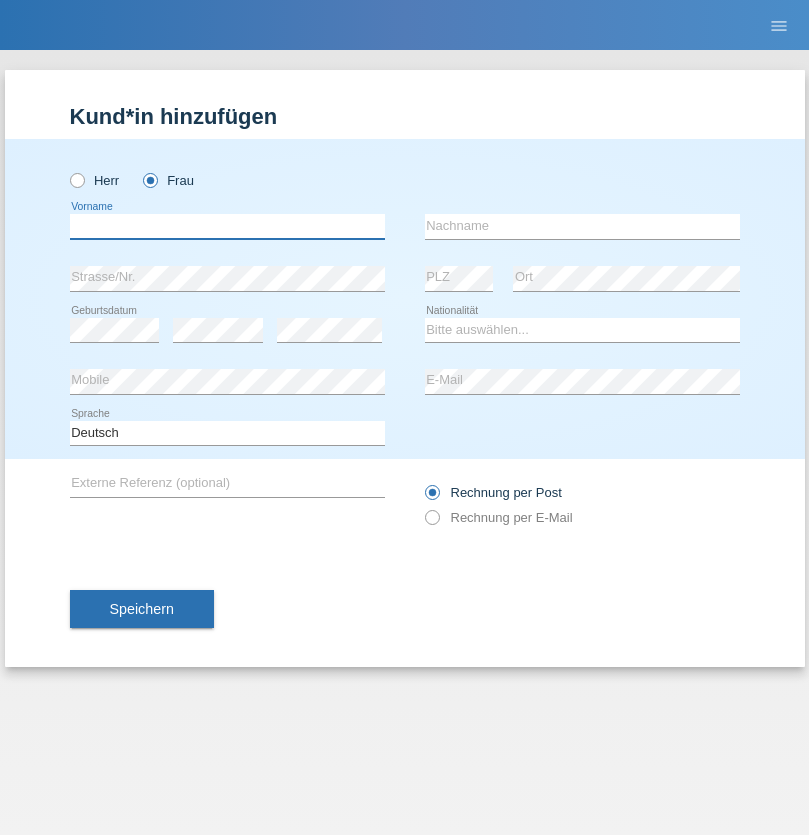 click at bounding box center (227, 226) 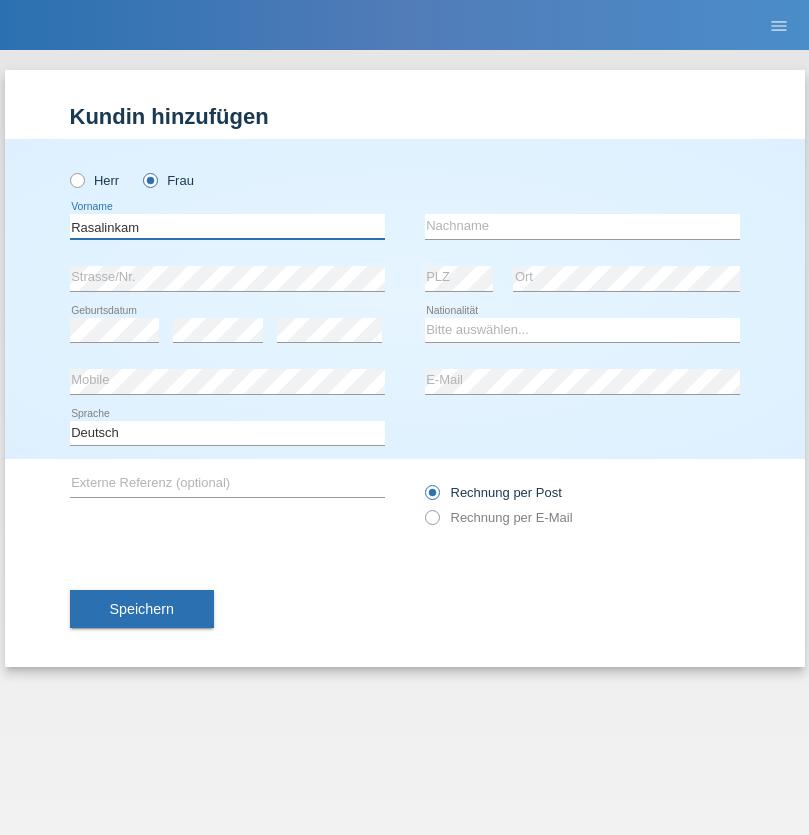 type on "Rasalinkam" 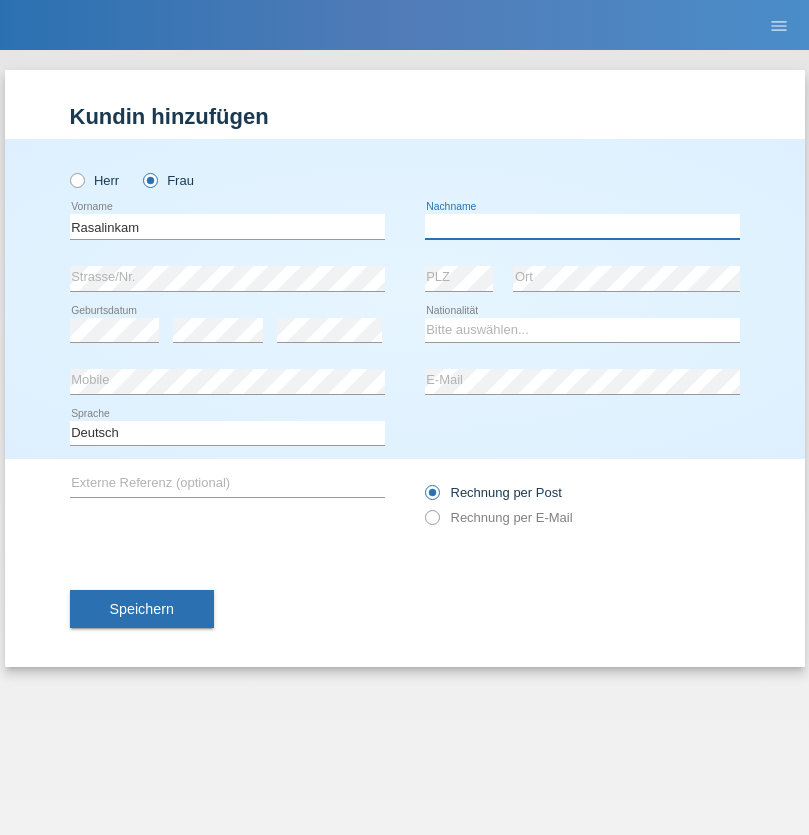 click at bounding box center [582, 226] 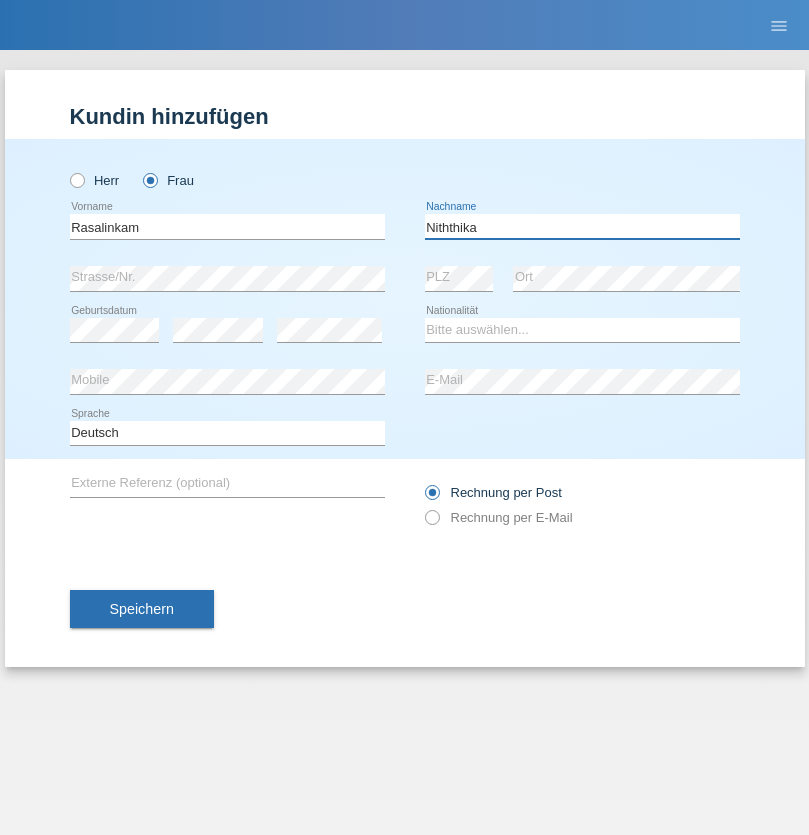 type on "Niththika" 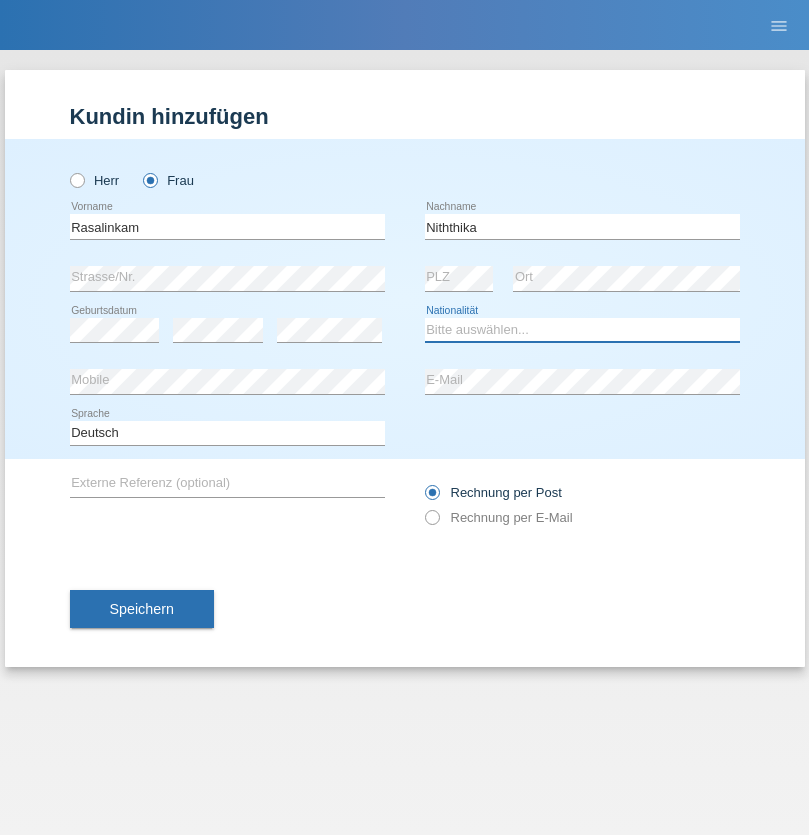 select on "LK" 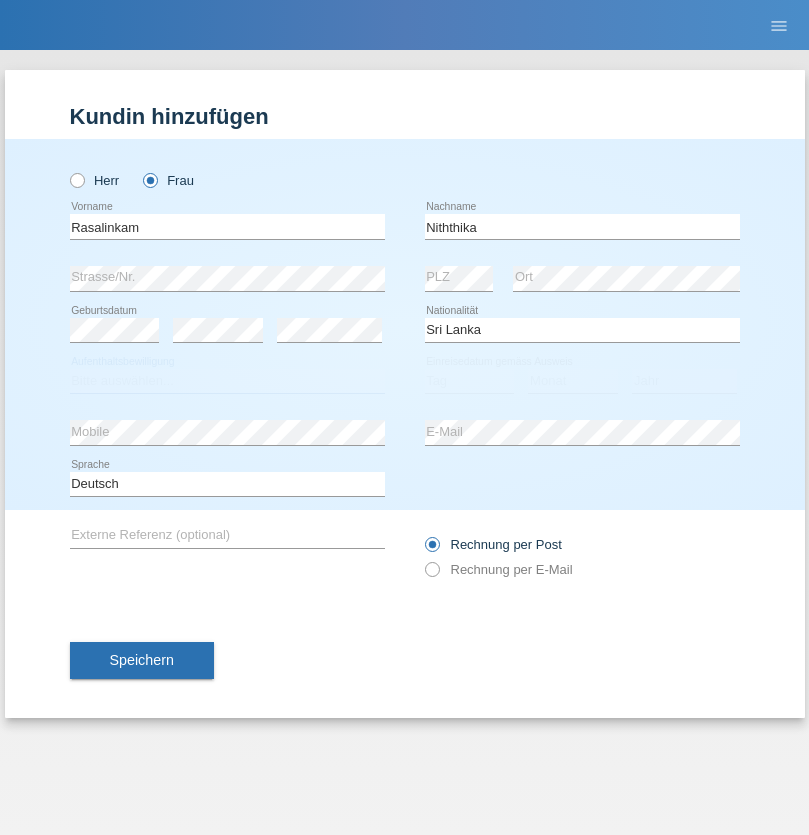 select on "C" 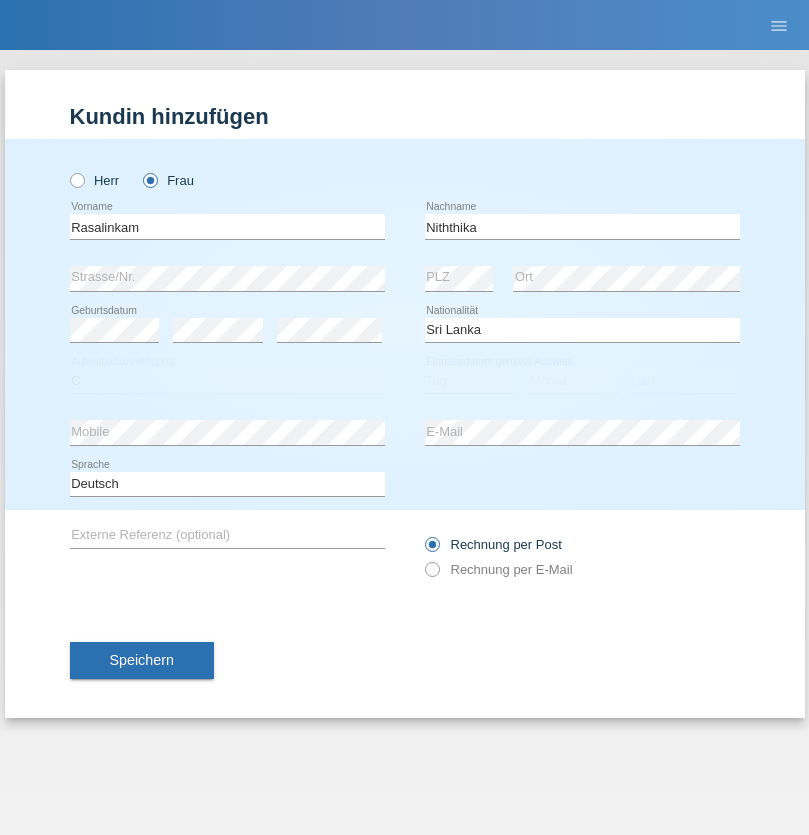 select on "03" 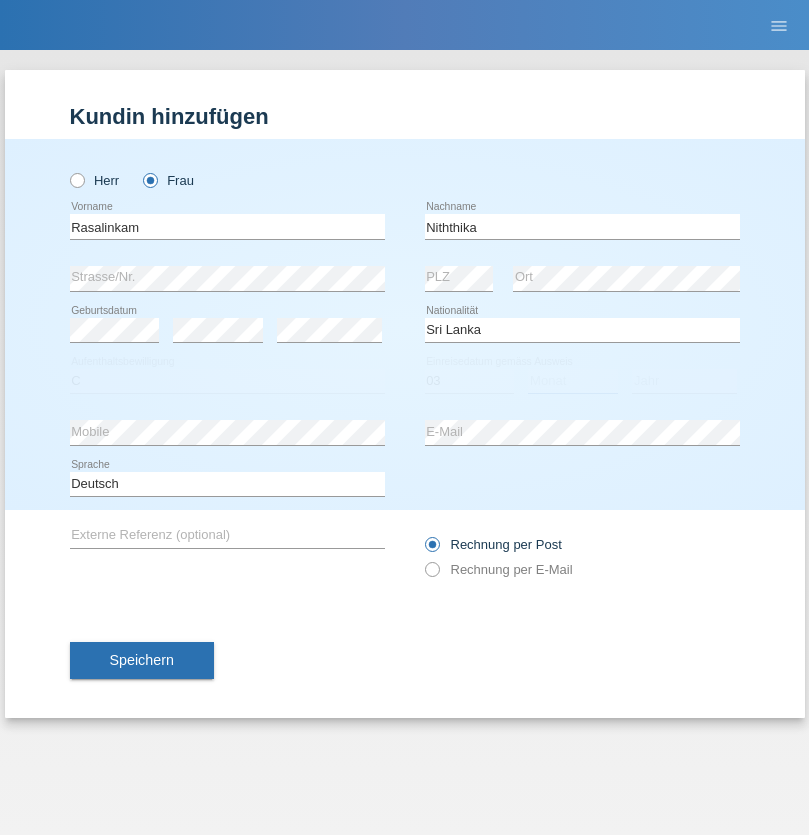 select on "08" 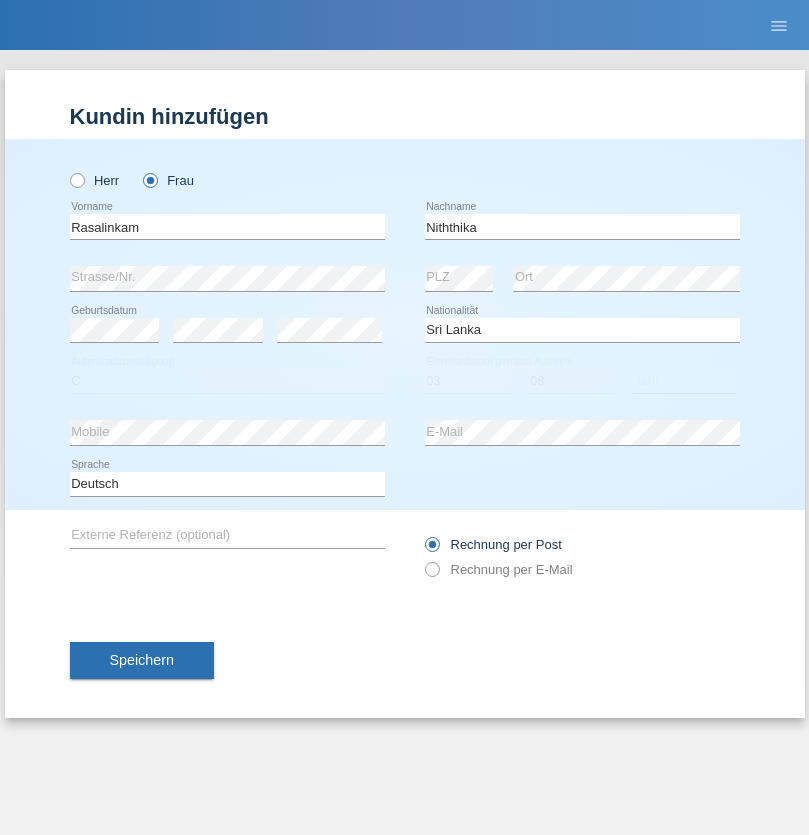 select on "2021" 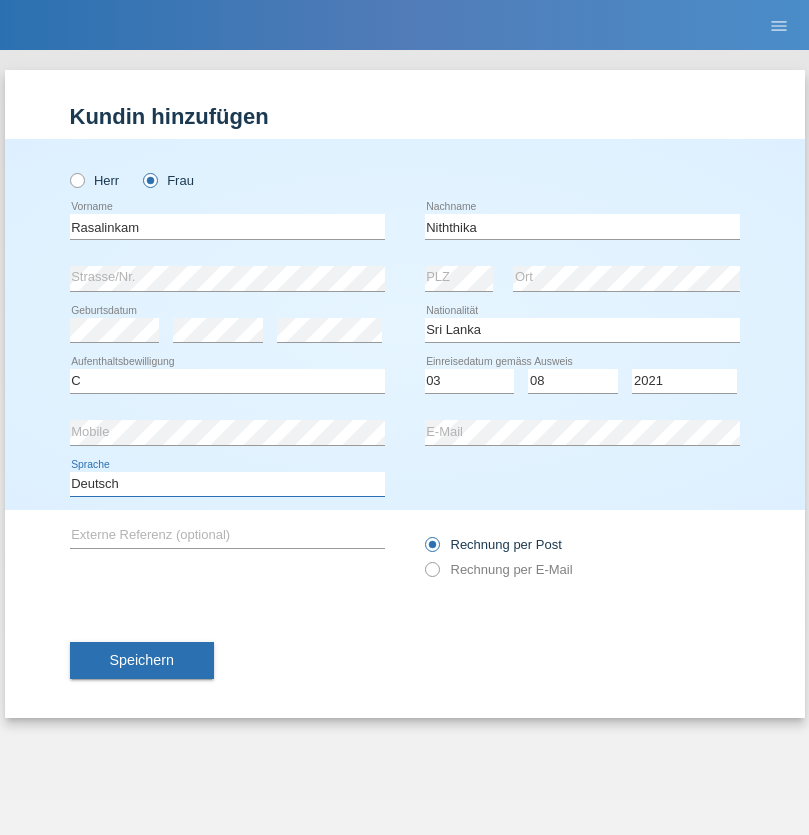 select on "en" 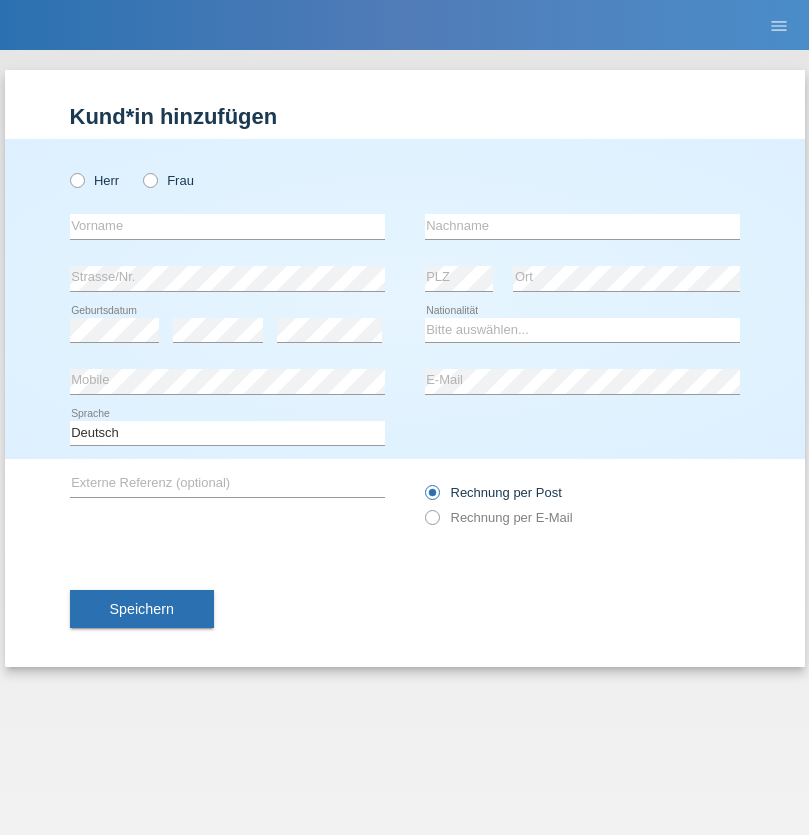 scroll, scrollTop: 0, scrollLeft: 0, axis: both 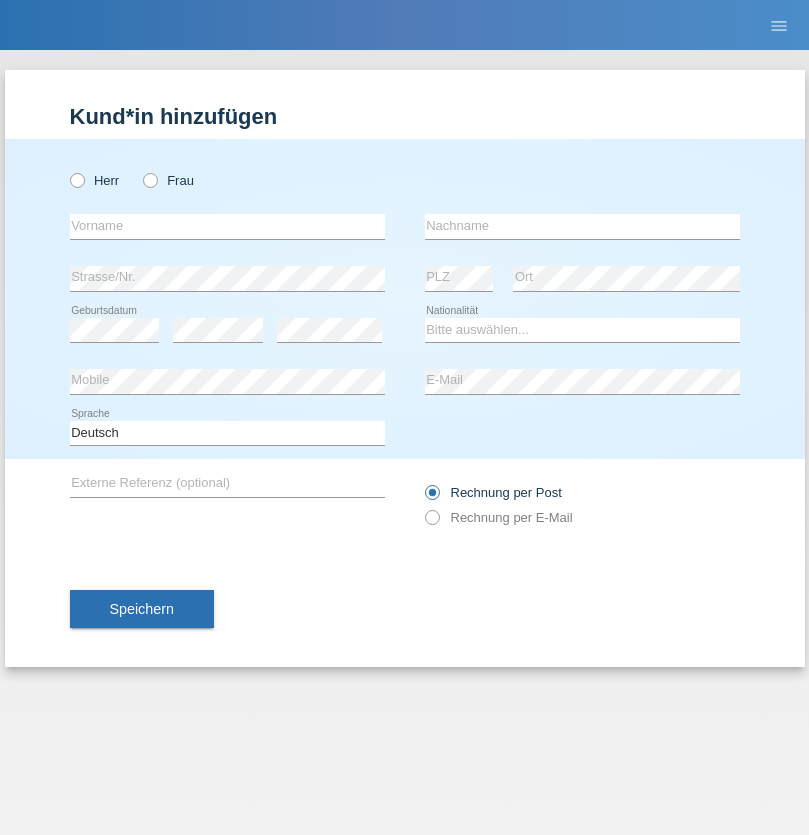 radio on "true" 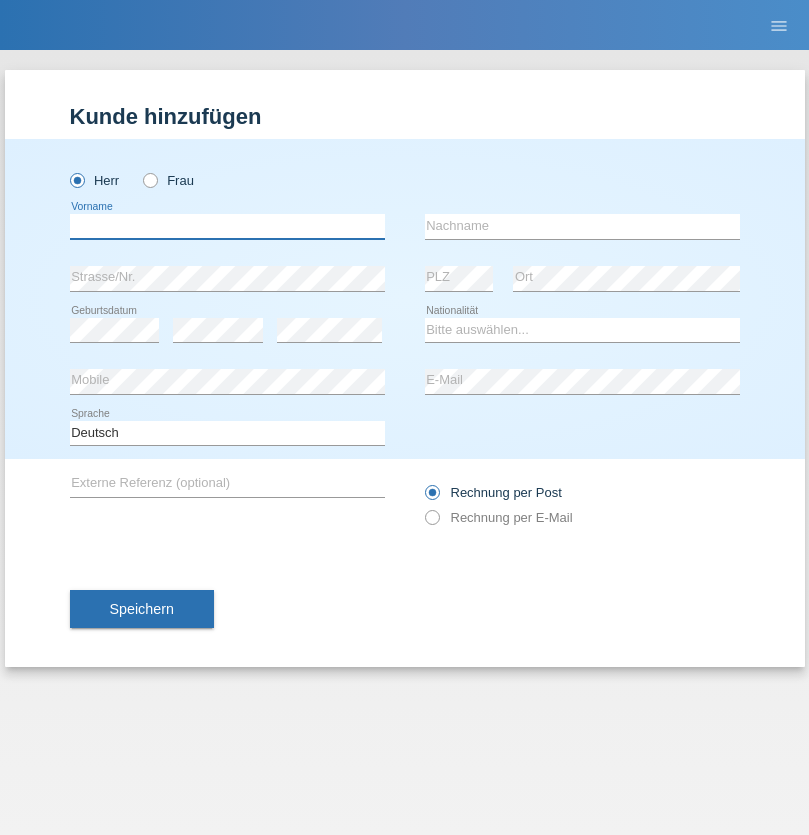 click at bounding box center [227, 226] 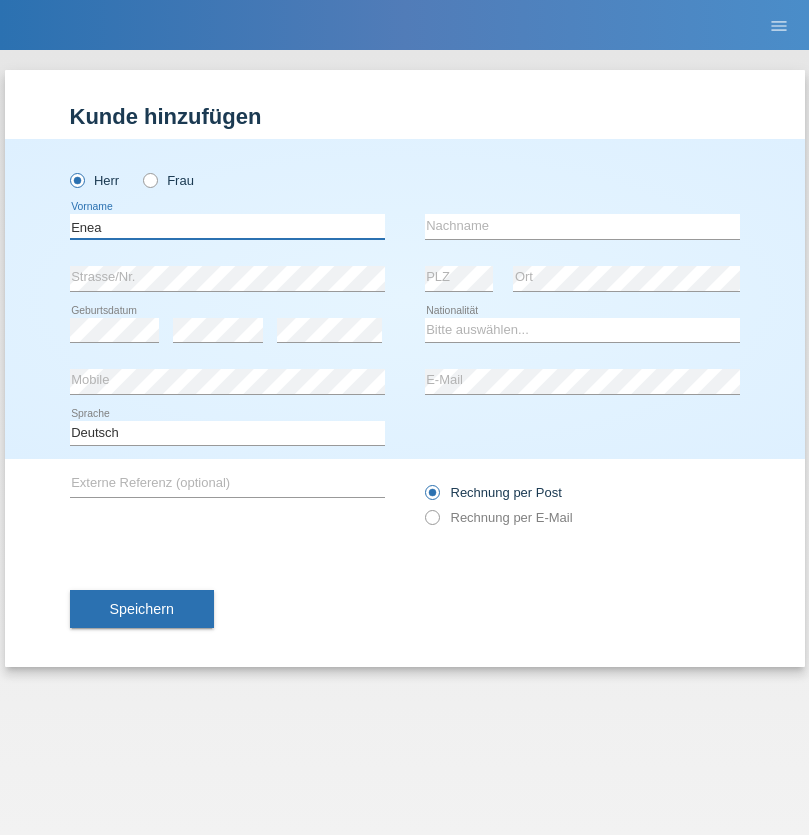 type on "Enea" 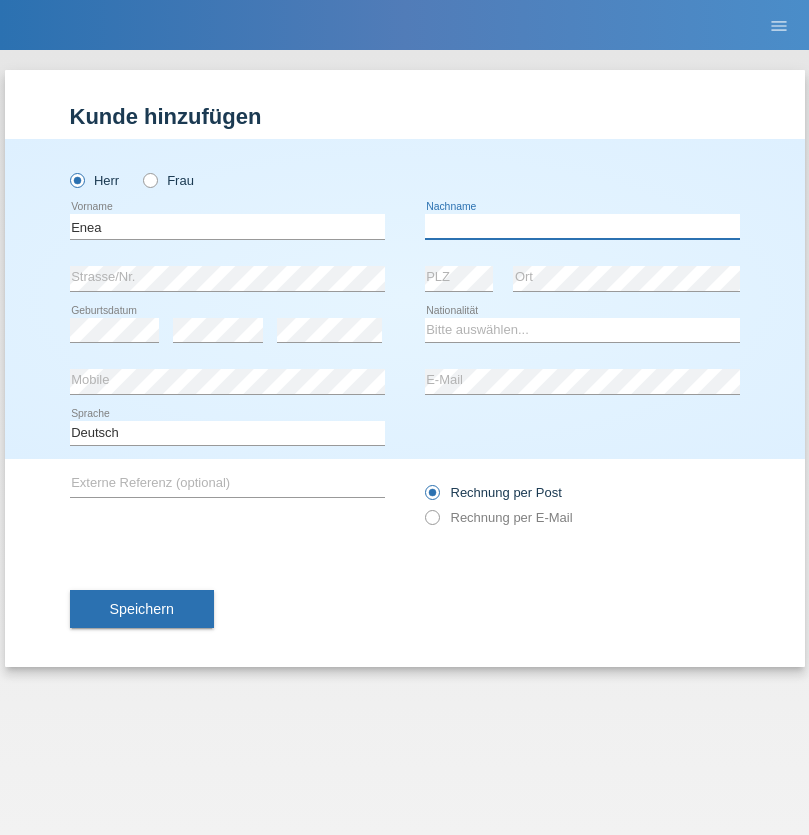 click at bounding box center [582, 226] 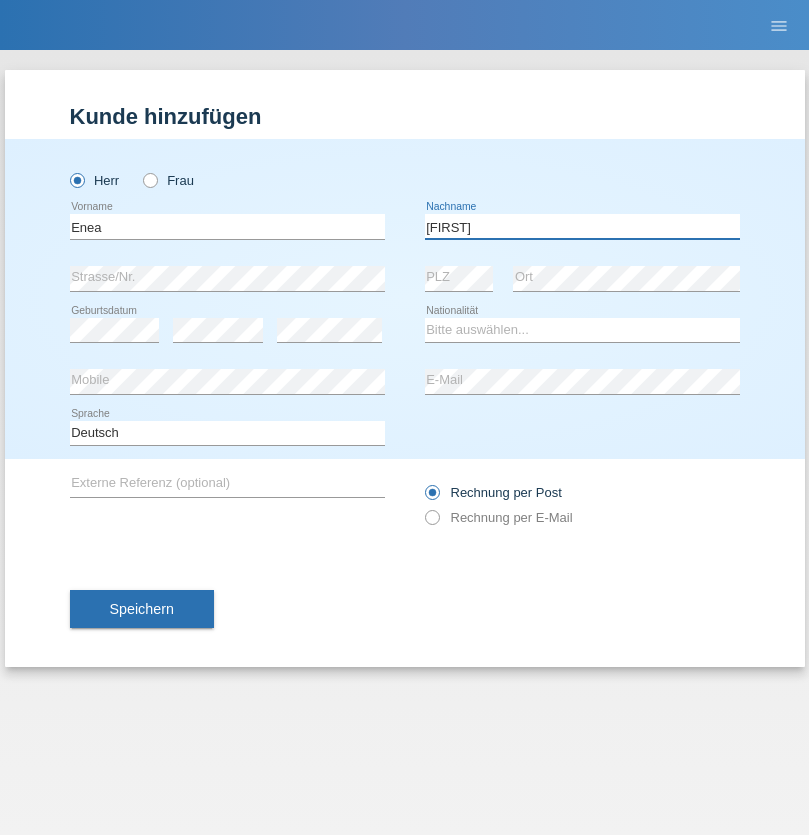 type on "[FIRST]" 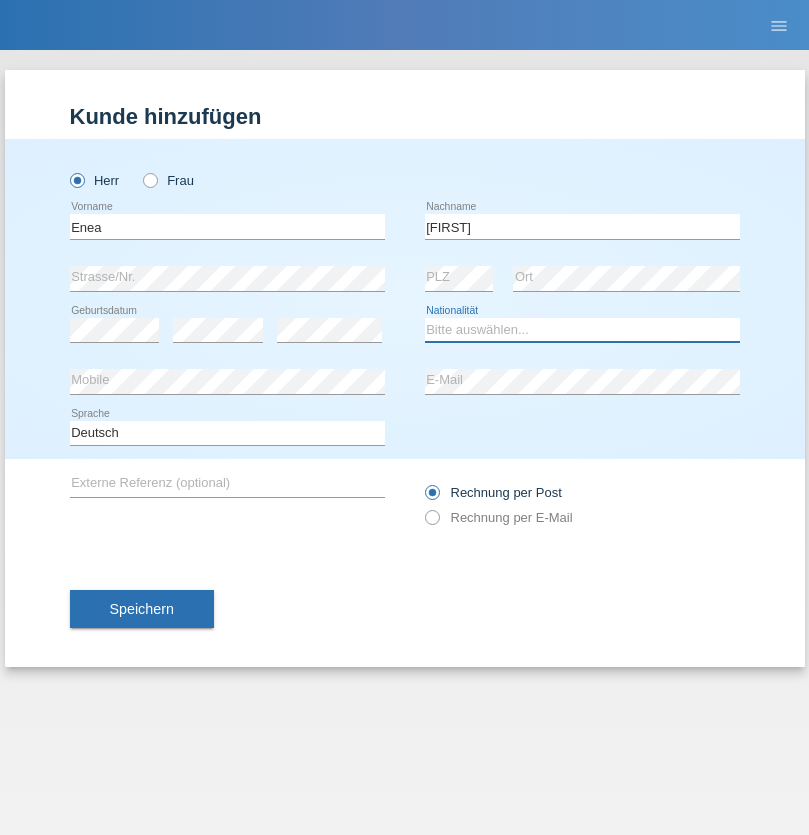 select on "OM" 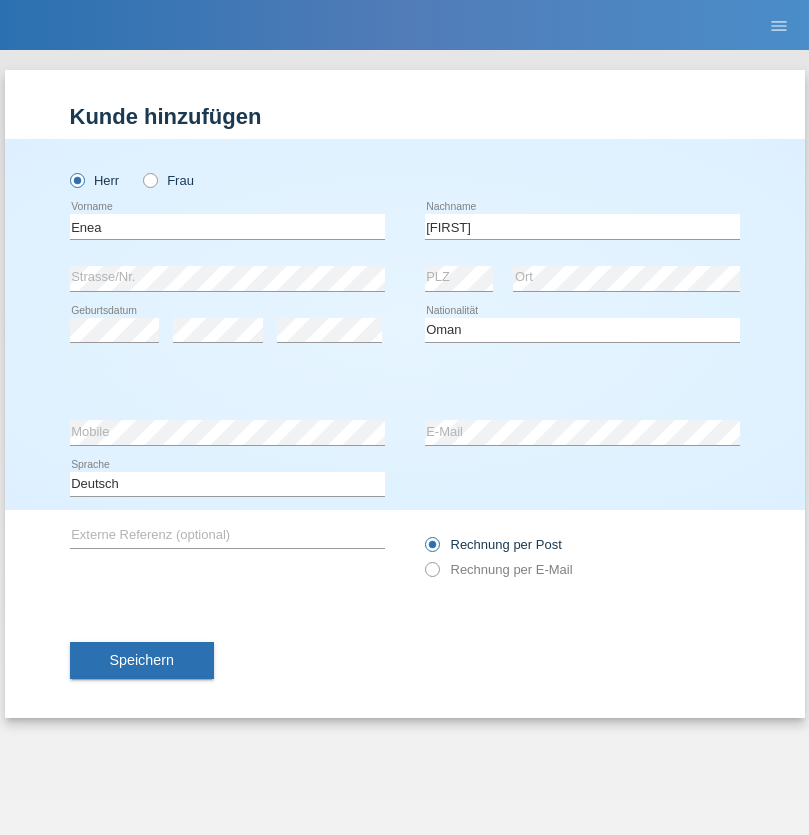select on "C" 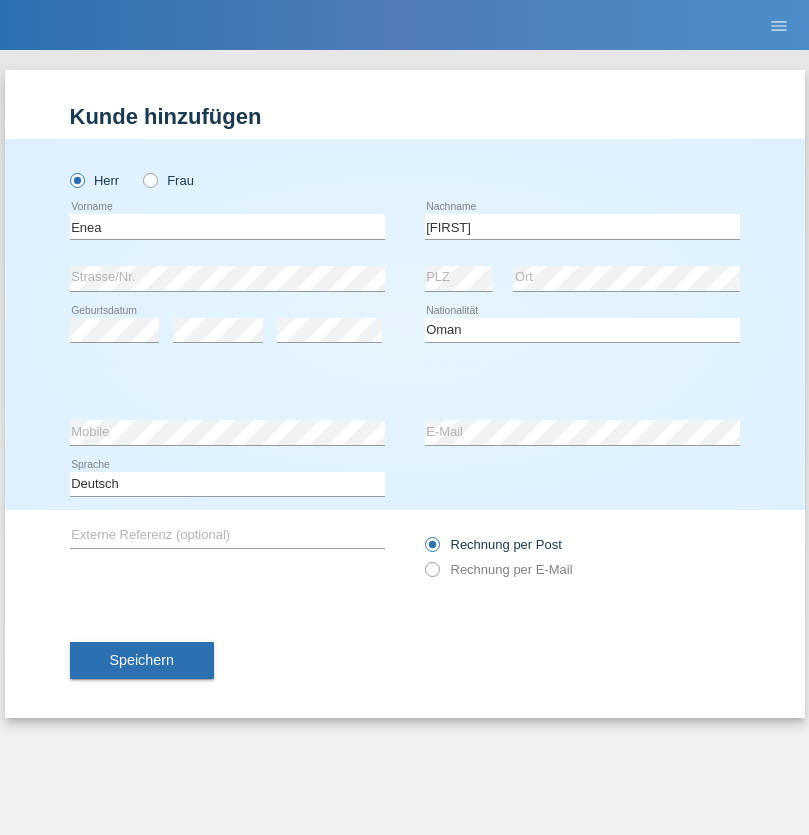 select on "17" 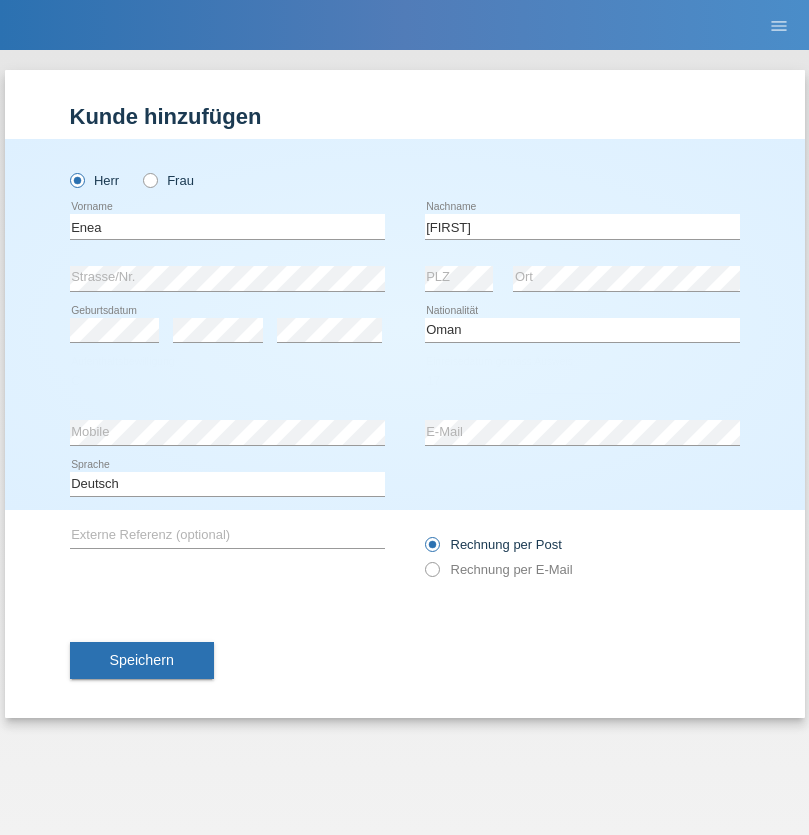 select on "06" 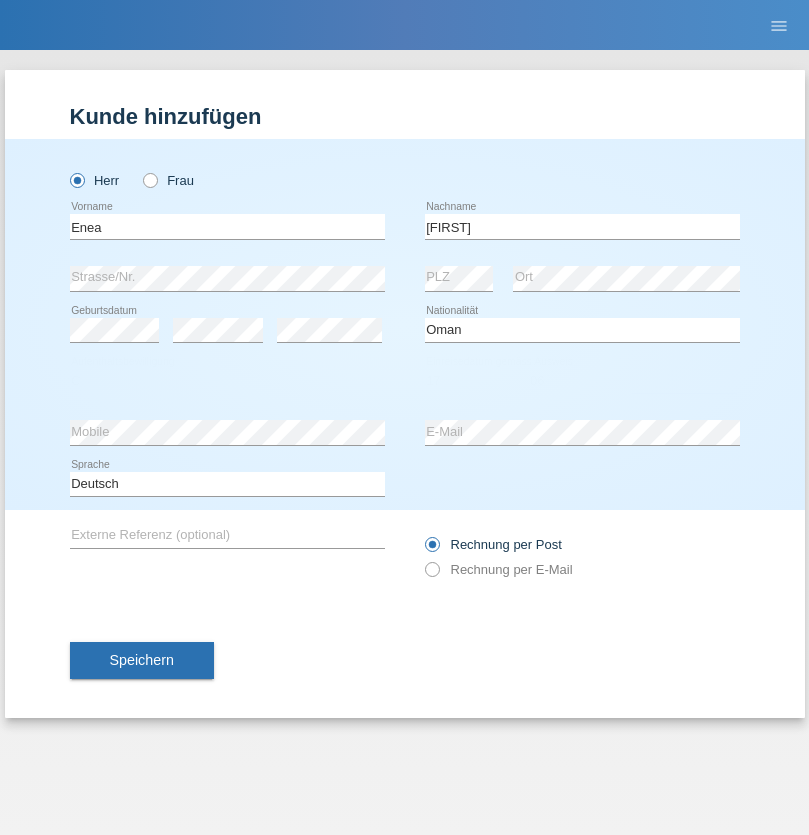 select on "2021" 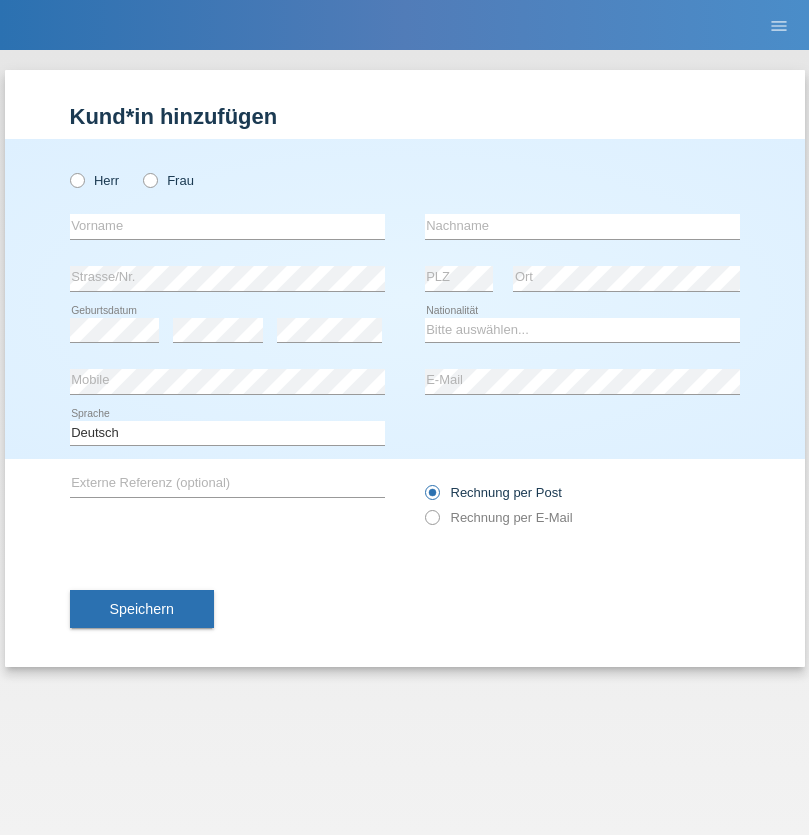 scroll, scrollTop: 0, scrollLeft: 0, axis: both 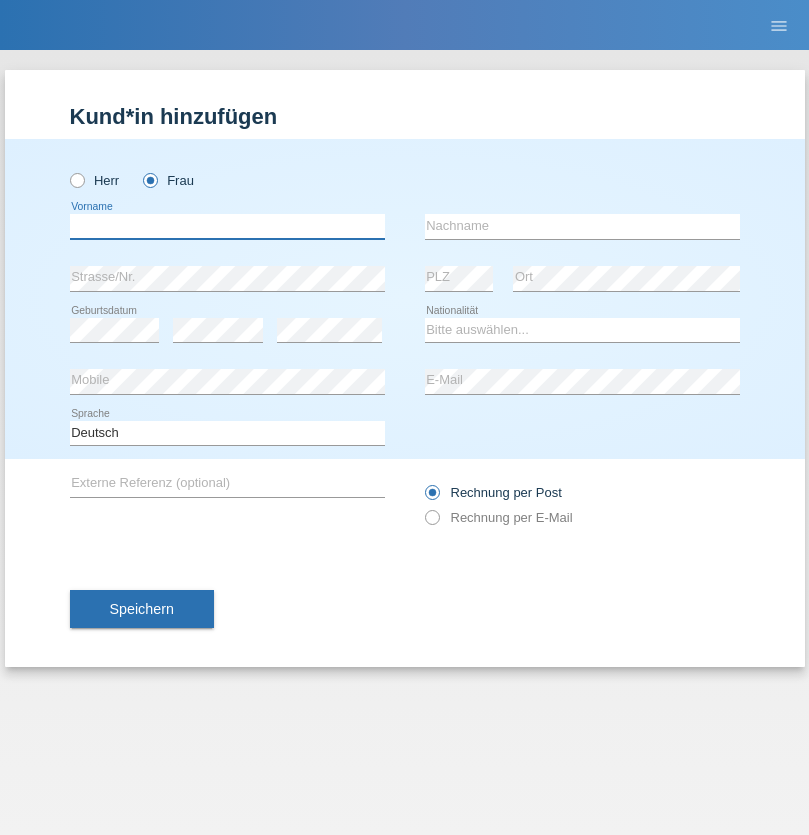 click at bounding box center [227, 226] 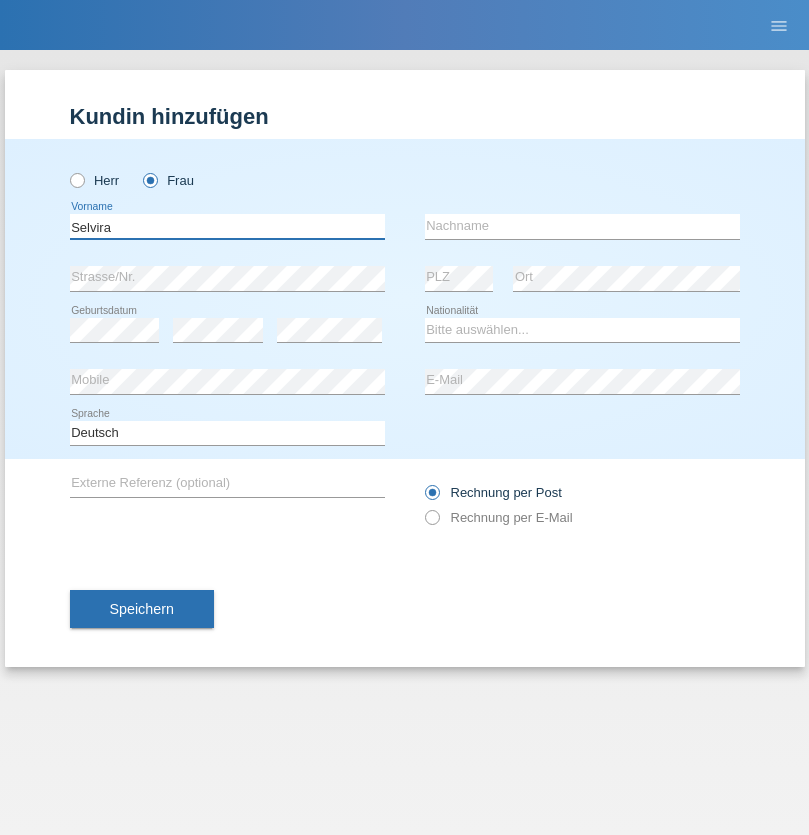 type on "Selvira" 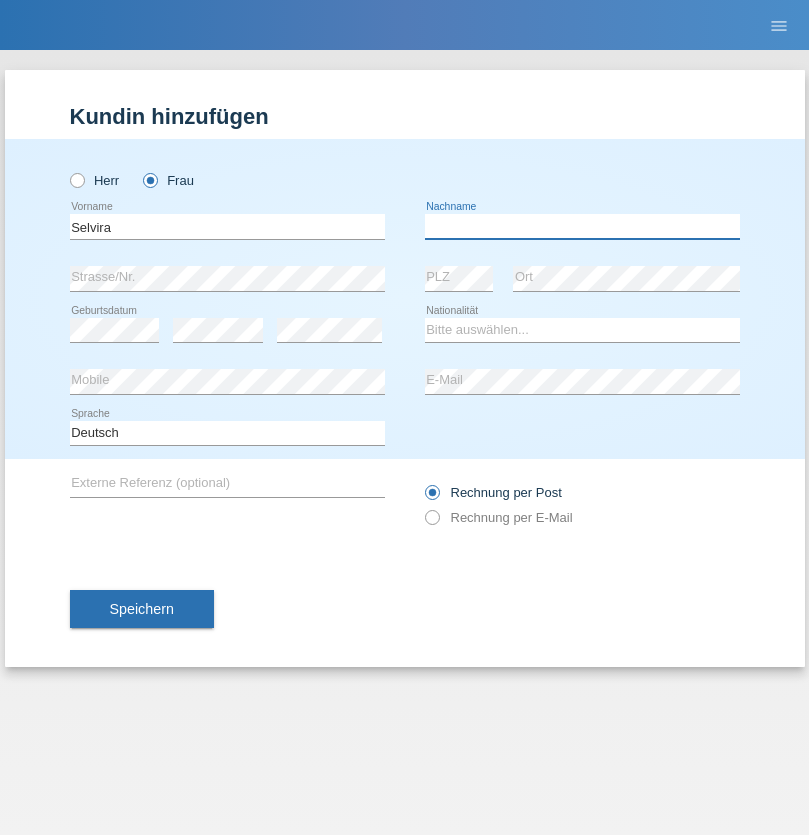 click at bounding box center [582, 226] 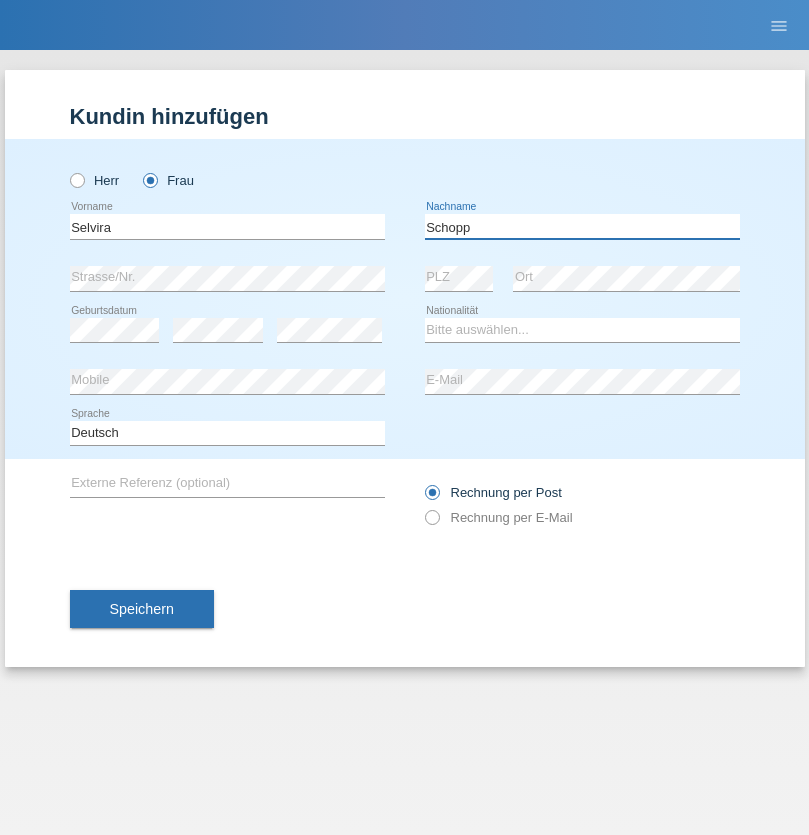 type on "Schopp" 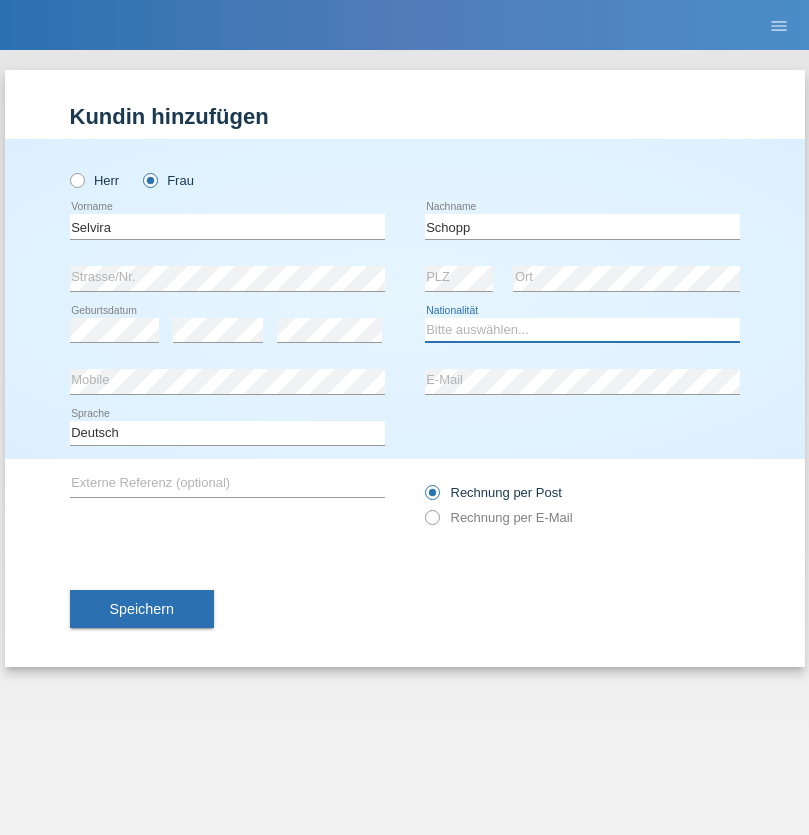 select on "CH" 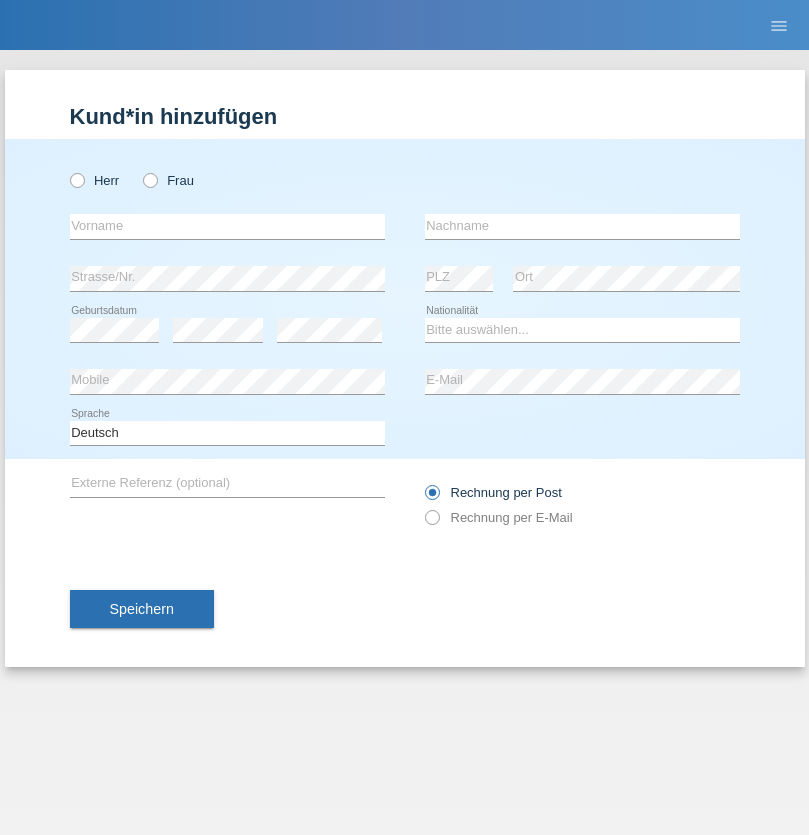 scroll, scrollTop: 0, scrollLeft: 0, axis: both 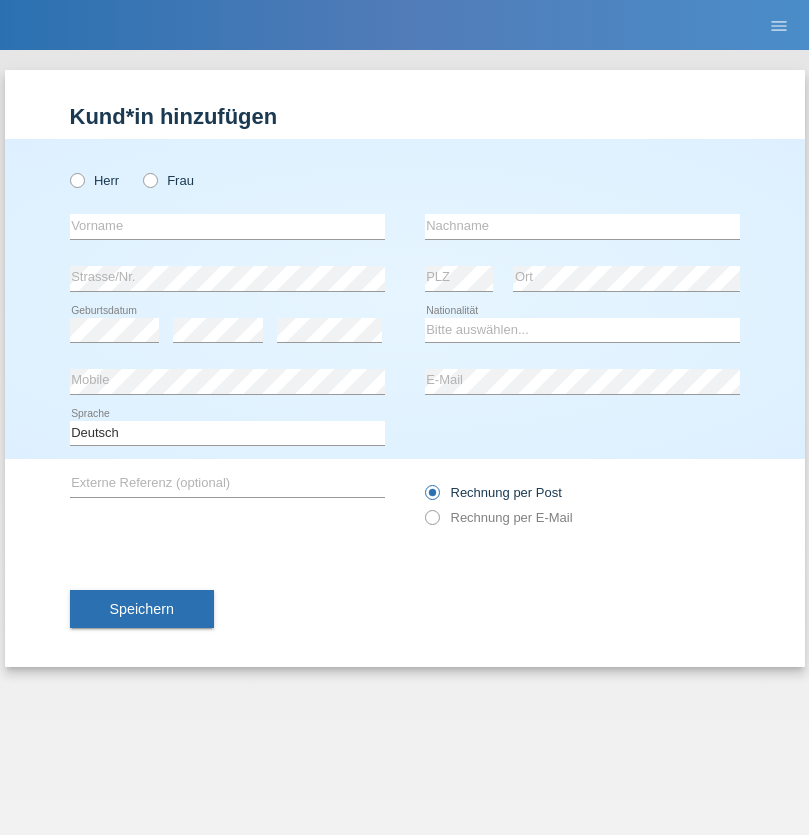 radio on "true" 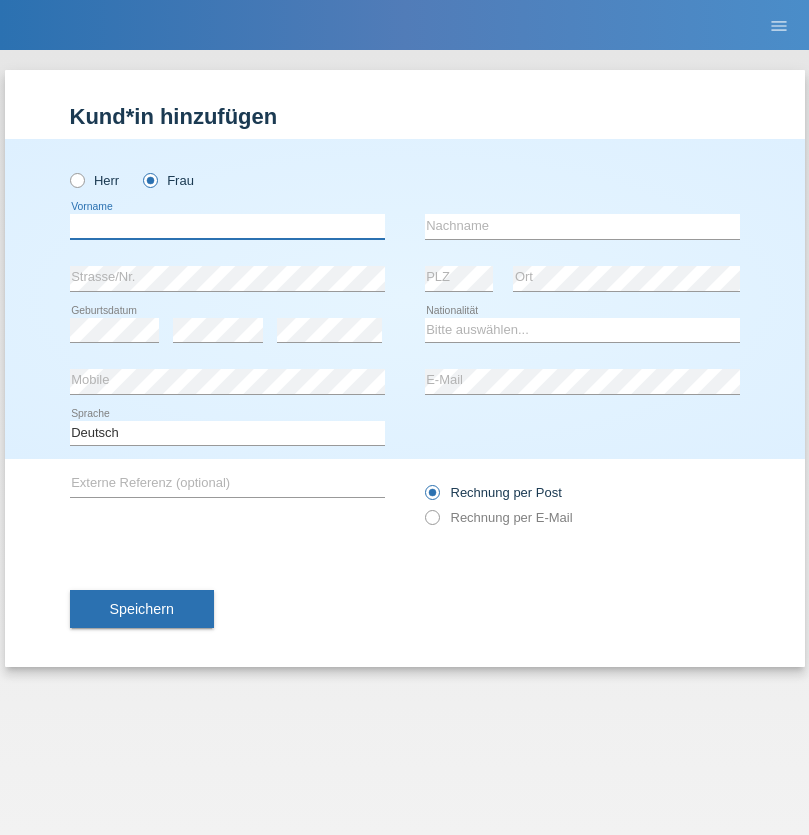 click at bounding box center [227, 226] 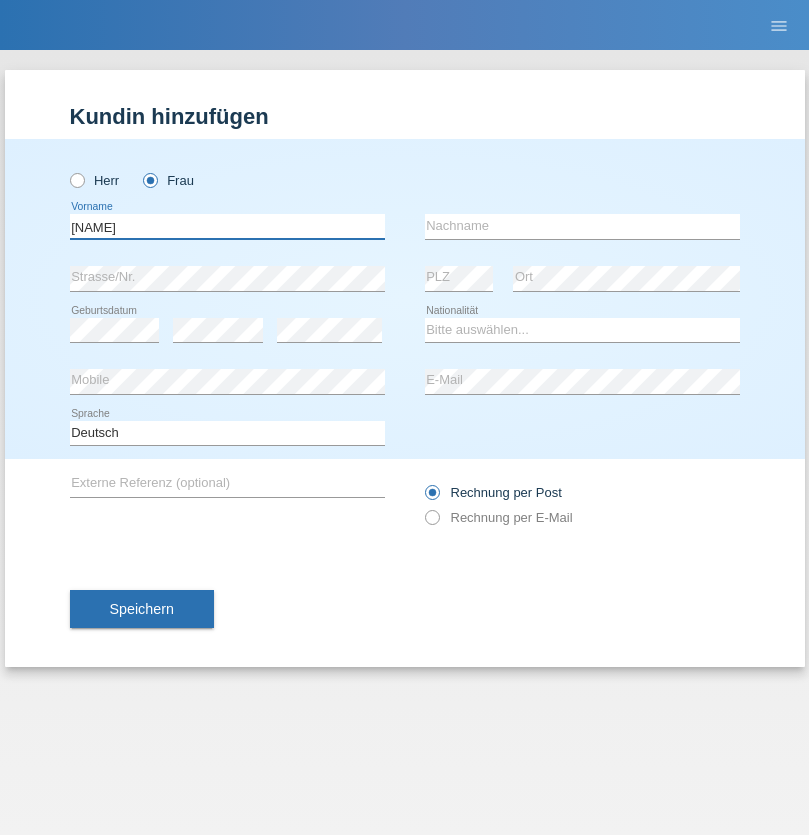 type on "MICHAELA" 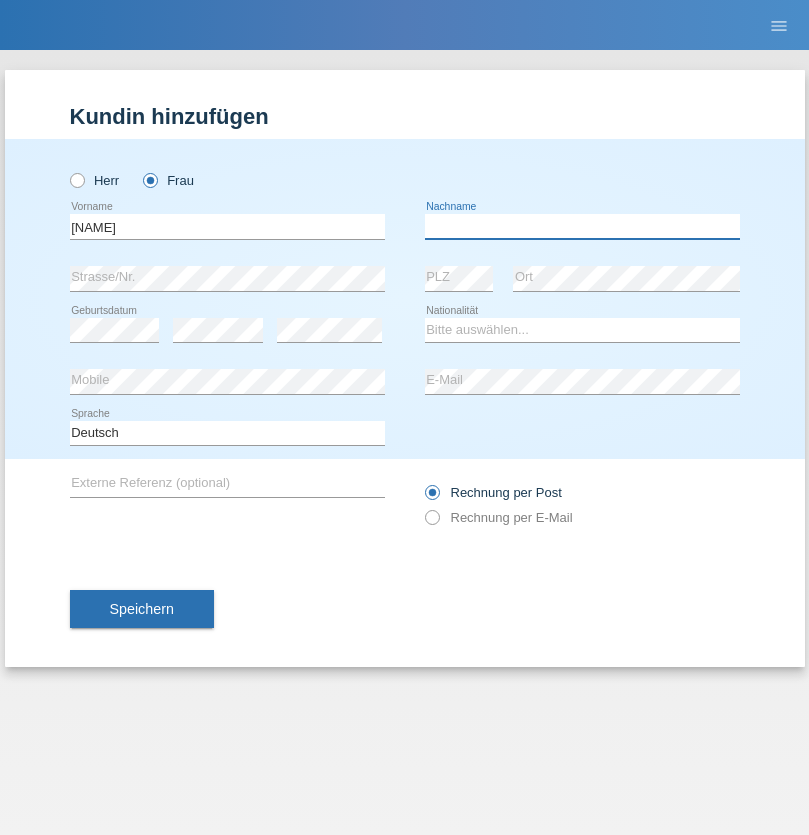 click at bounding box center [582, 226] 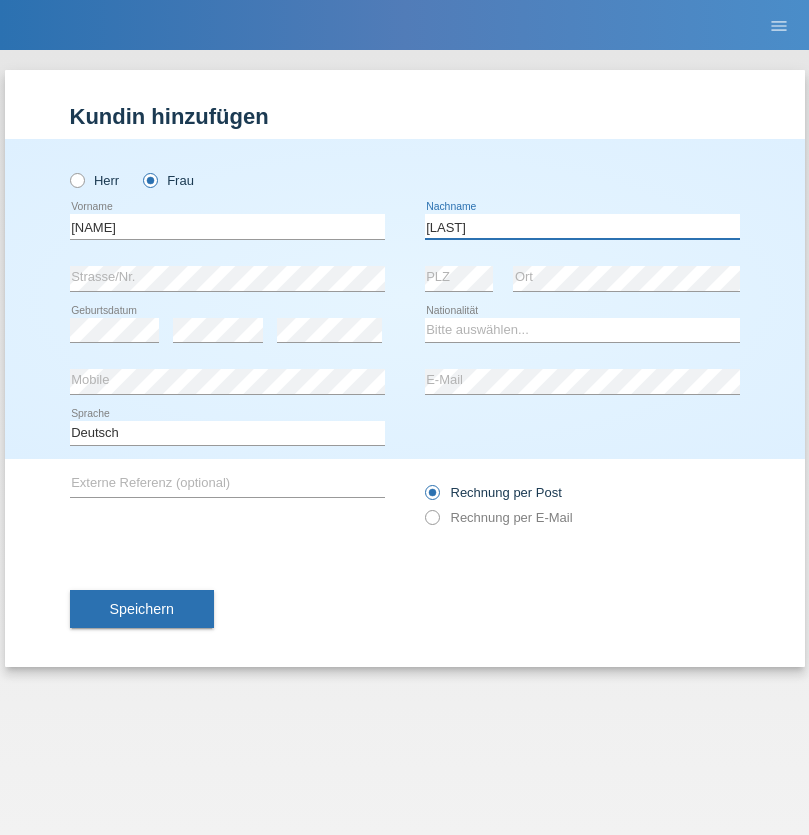 type on "BERNATOVA" 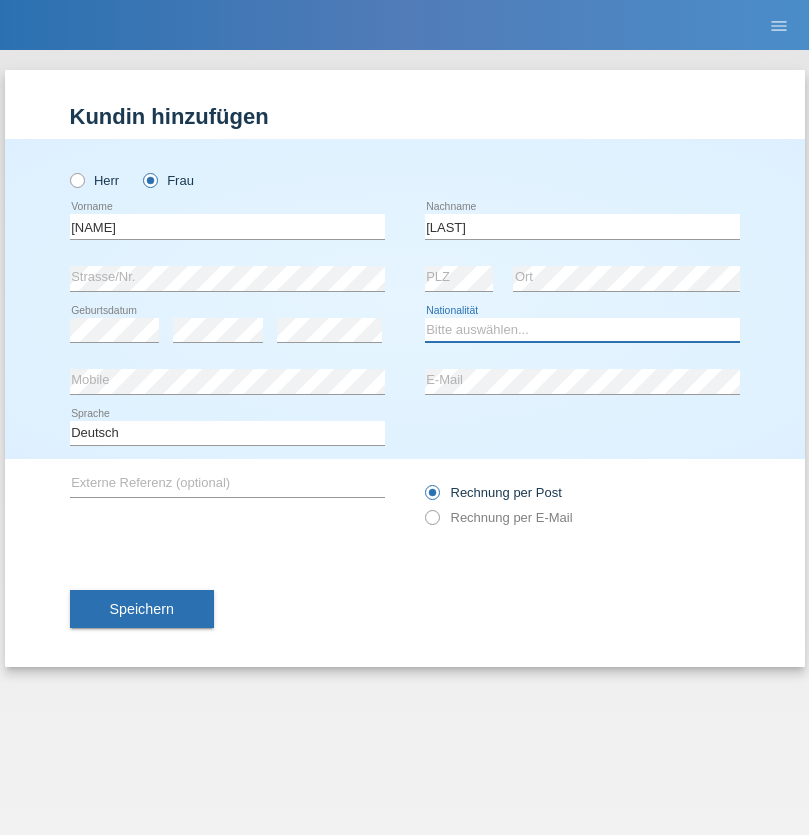 select on "SK" 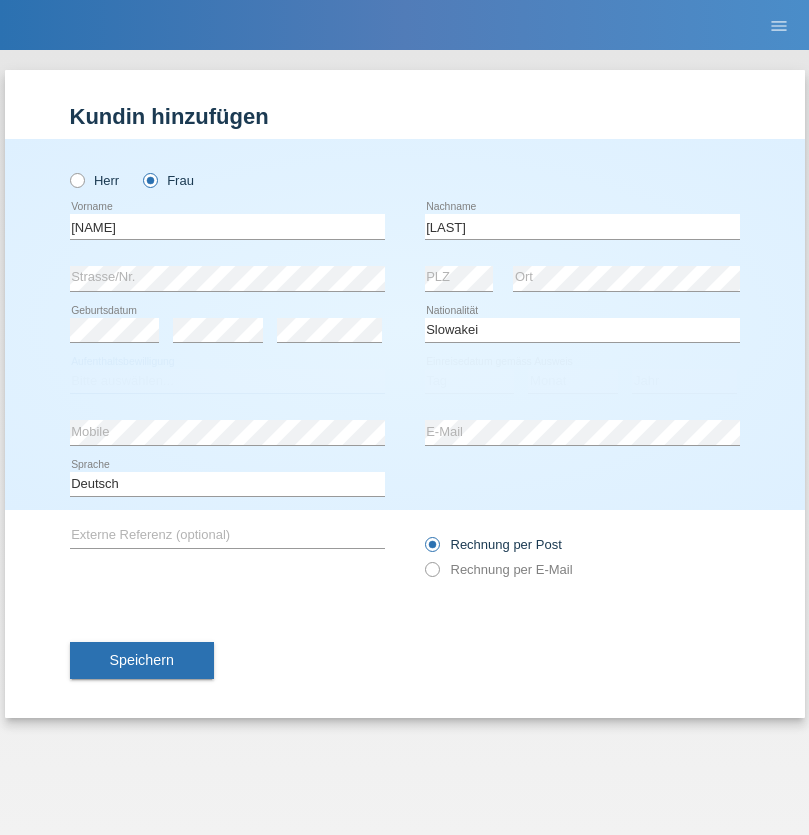 select on "C" 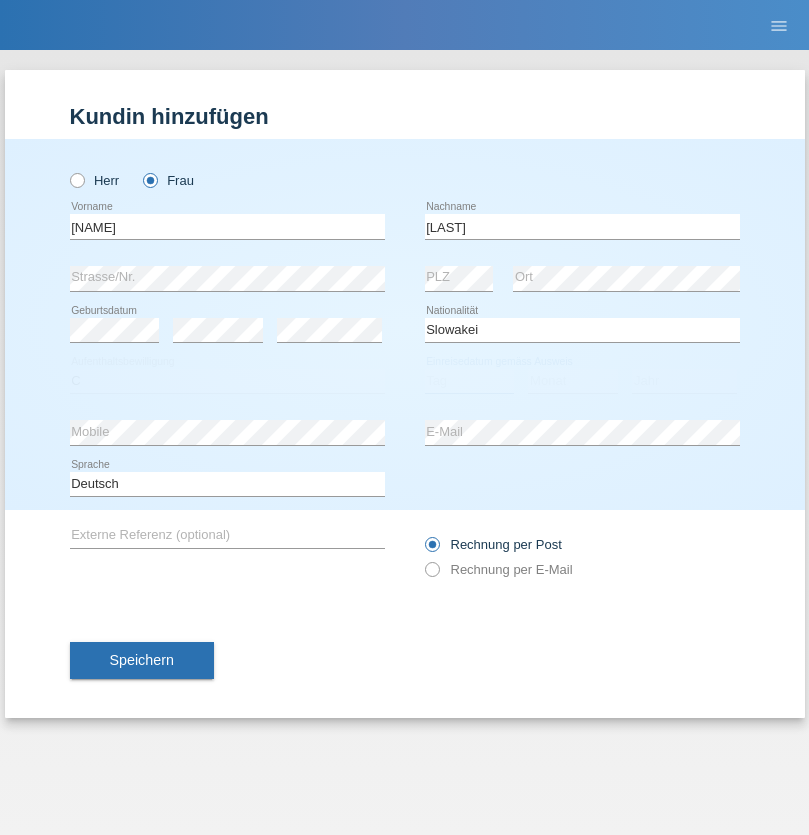 select on "05" 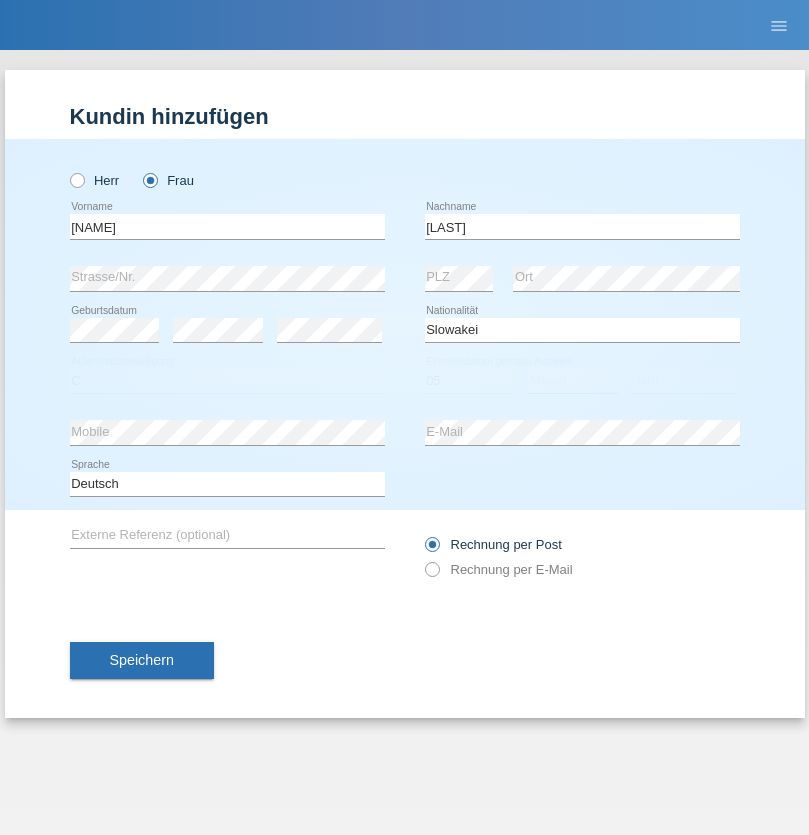 select on "04" 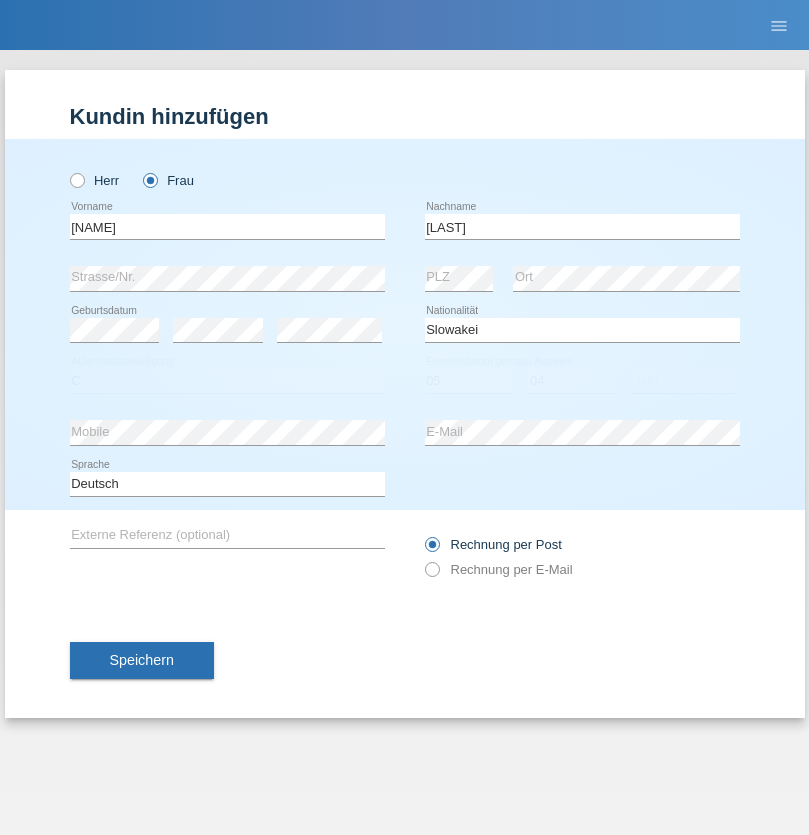 select on "2014" 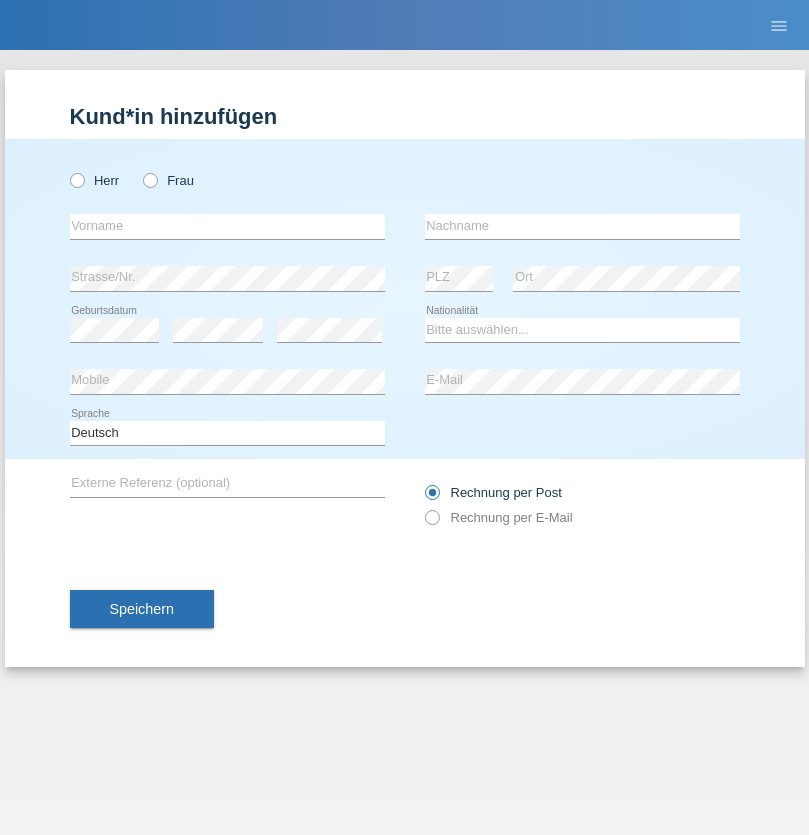 scroll, scrollTop: 0, scrollLeft: 0, axis: both 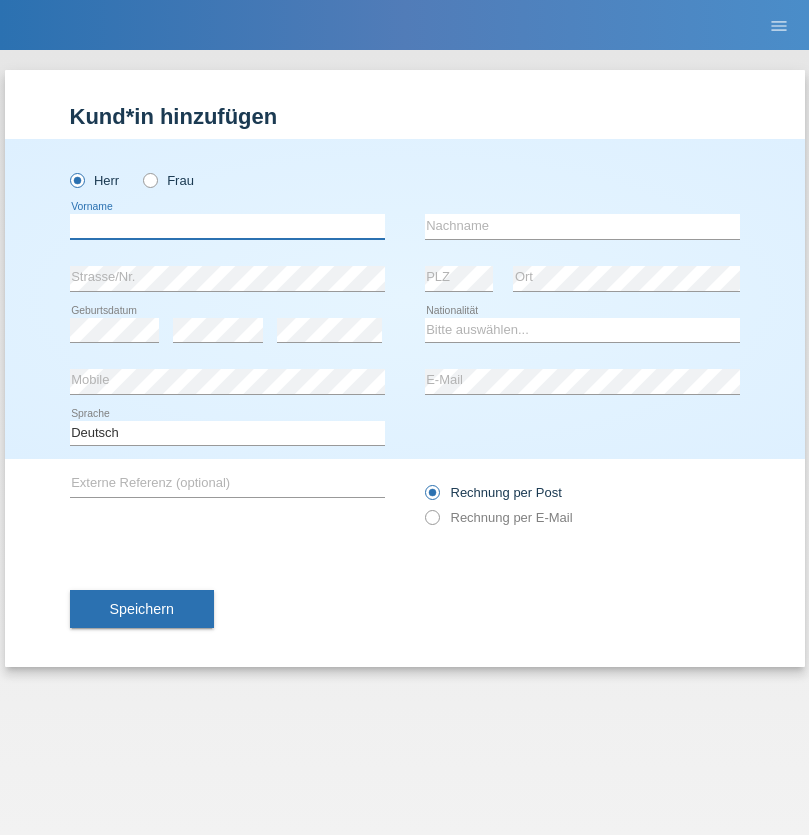 click at bounding box center [227, 226] 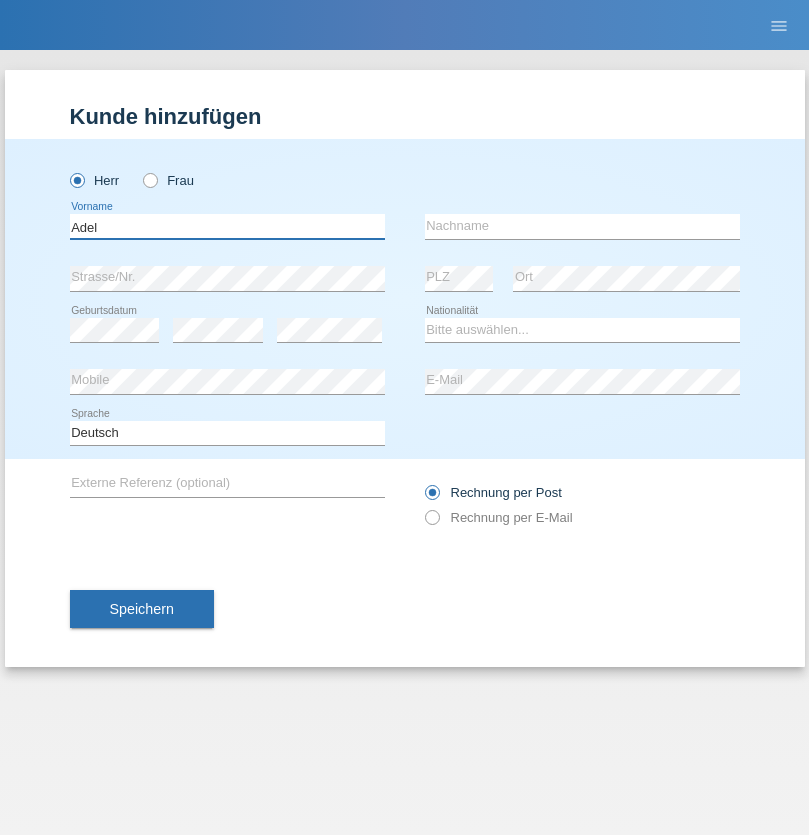 type on "Adel" 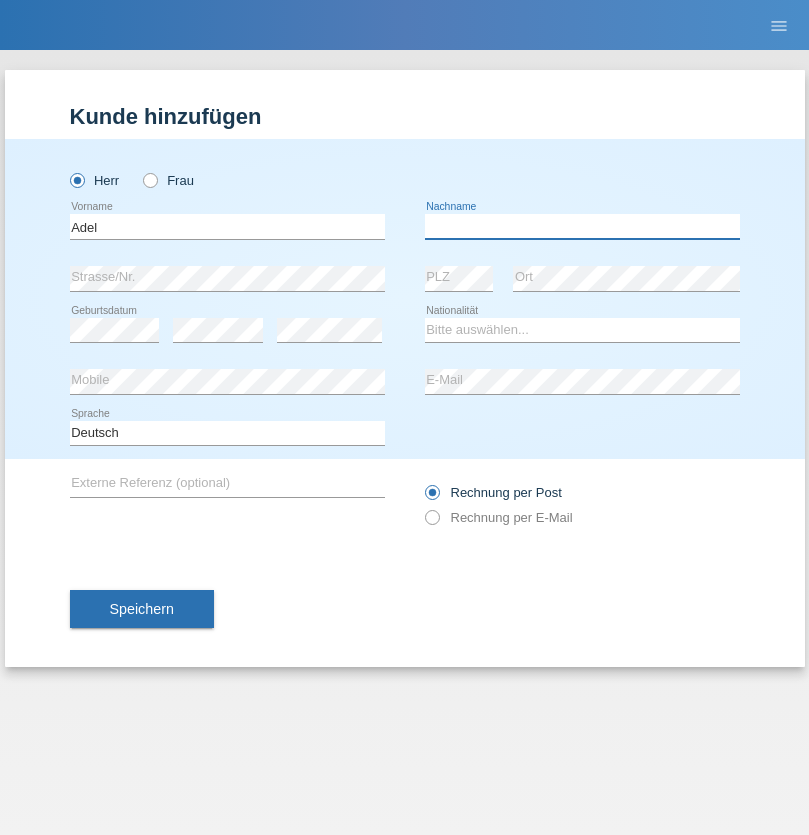 click at bounding box center (582, 226) 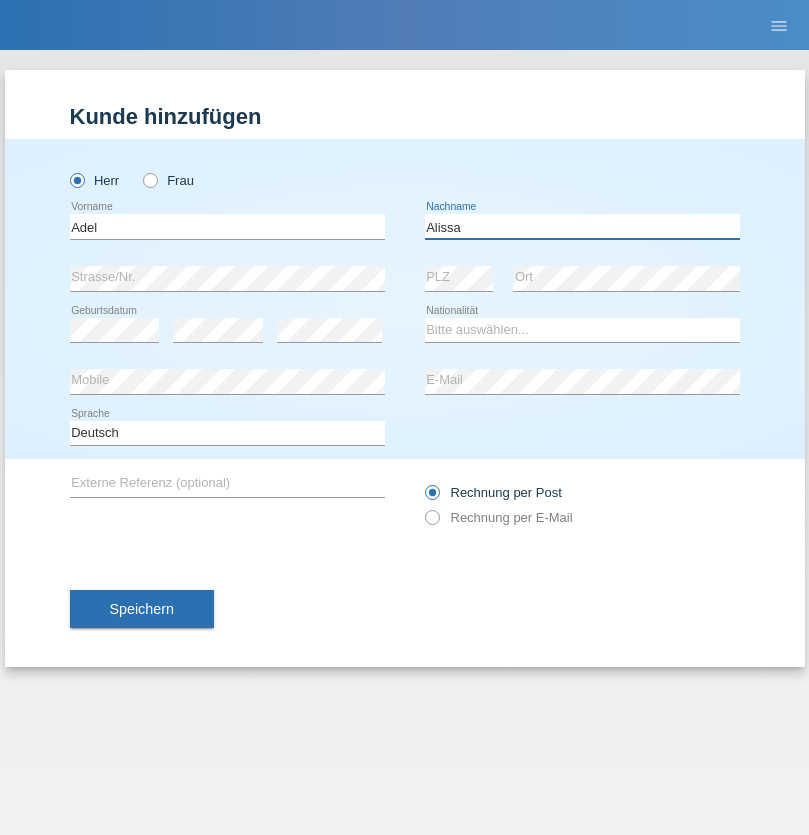 type on "Alissa" 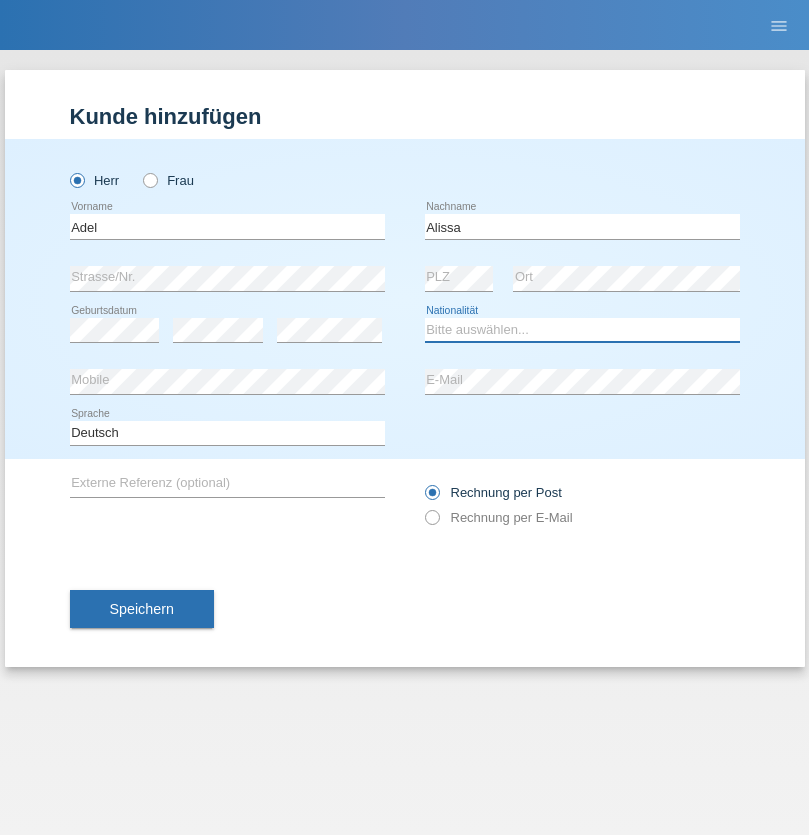 select on "SY" 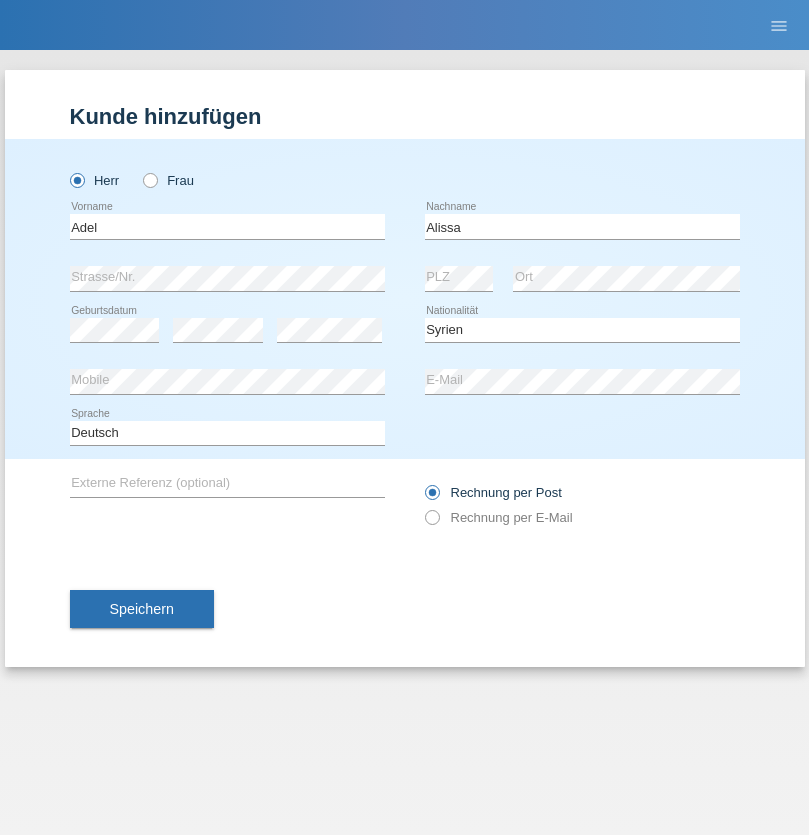 select on "C" 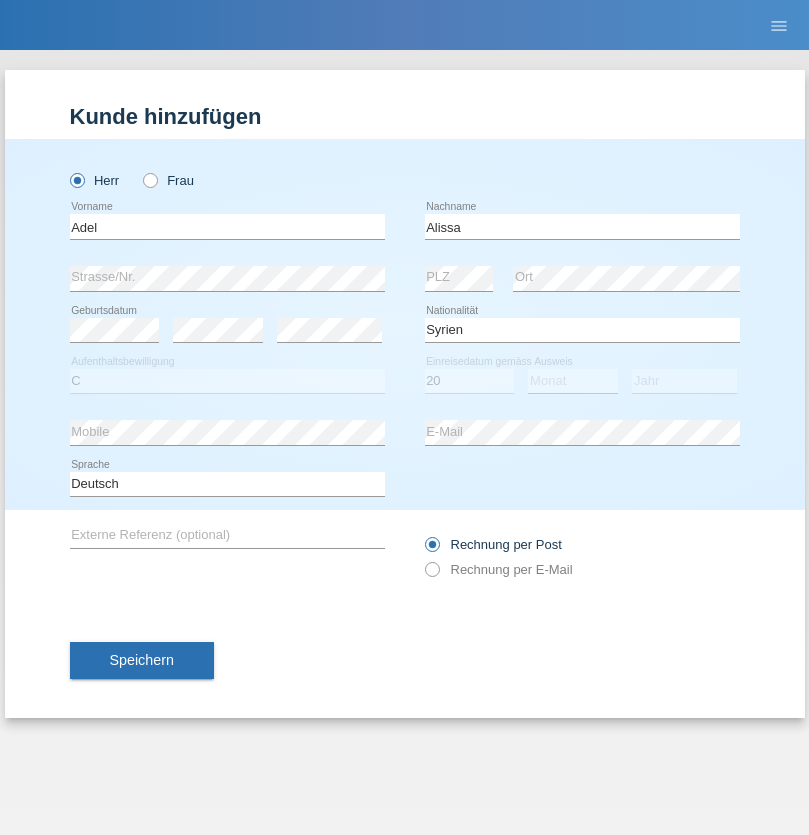 select on "09" 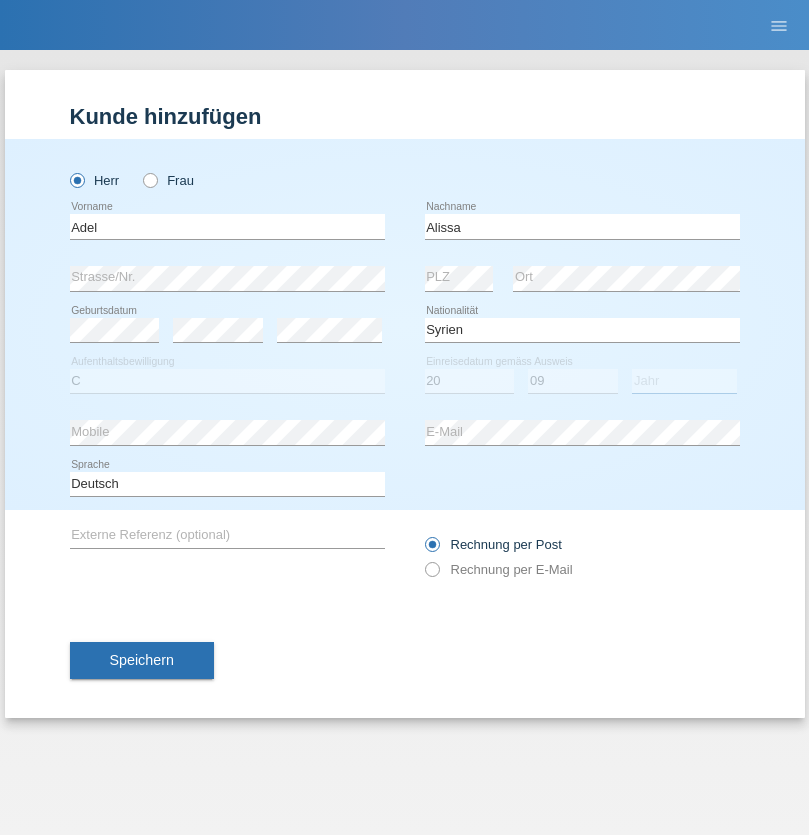 select on "2018" 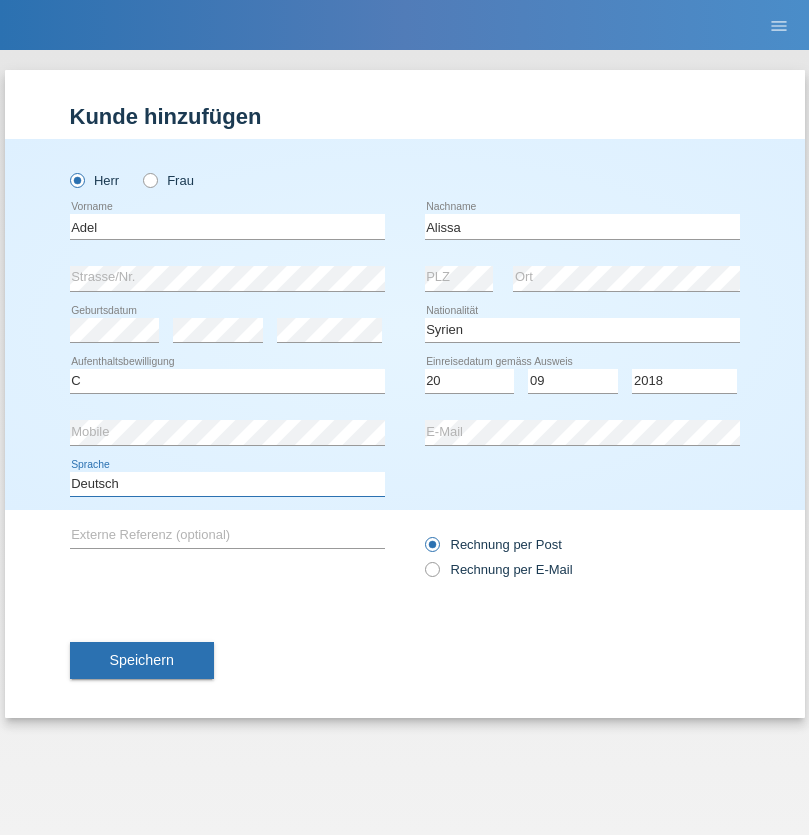 select on "en" 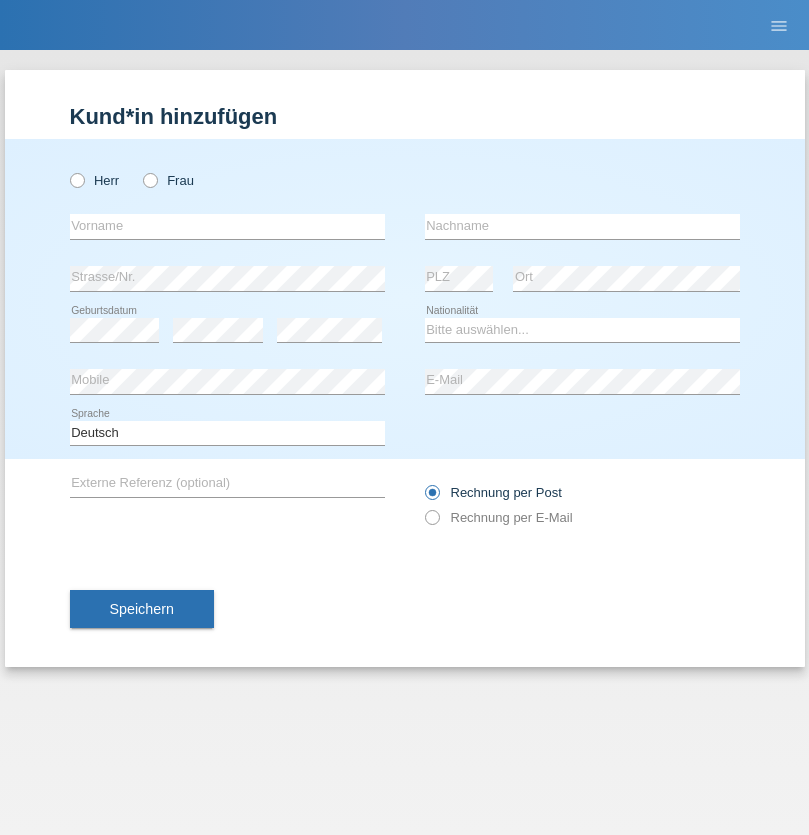 scroll, scrollTop: 0, scrollLeft: 0, axis: both 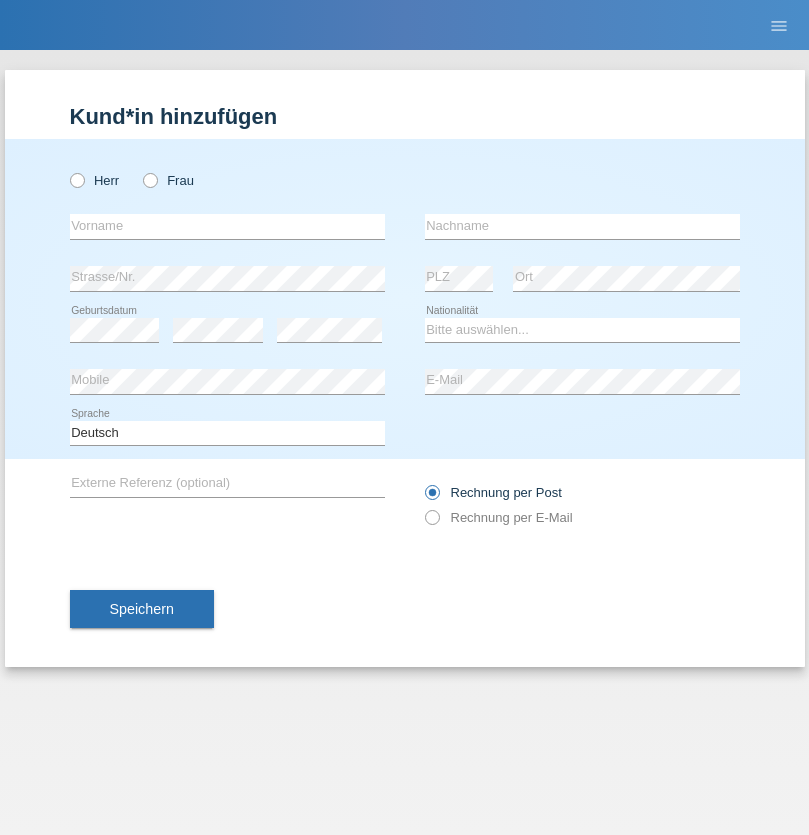 radio on "true" 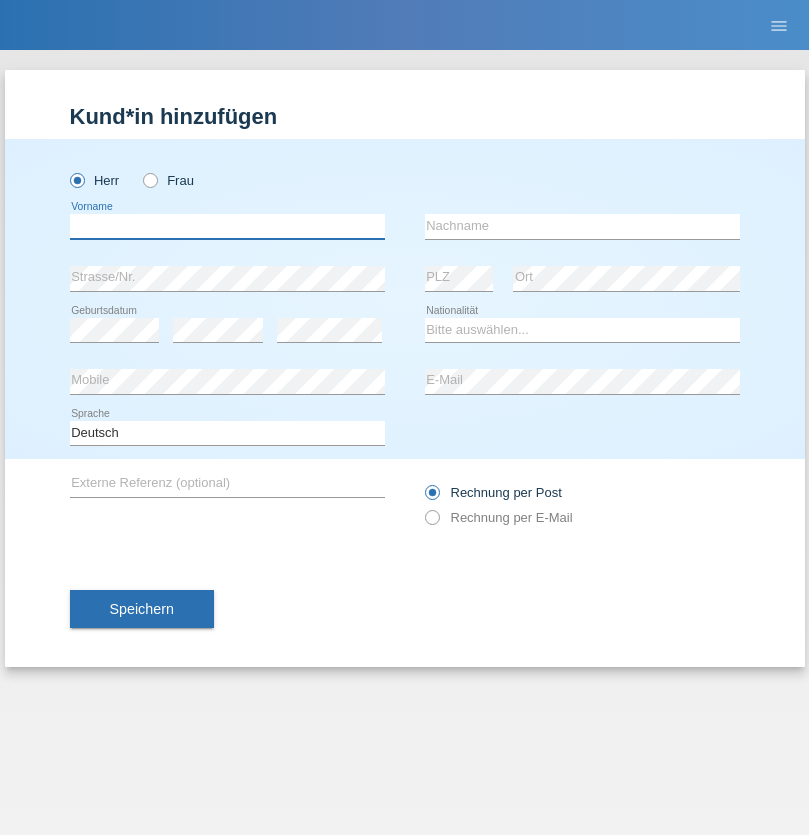 click at bounding box center (227, 226) 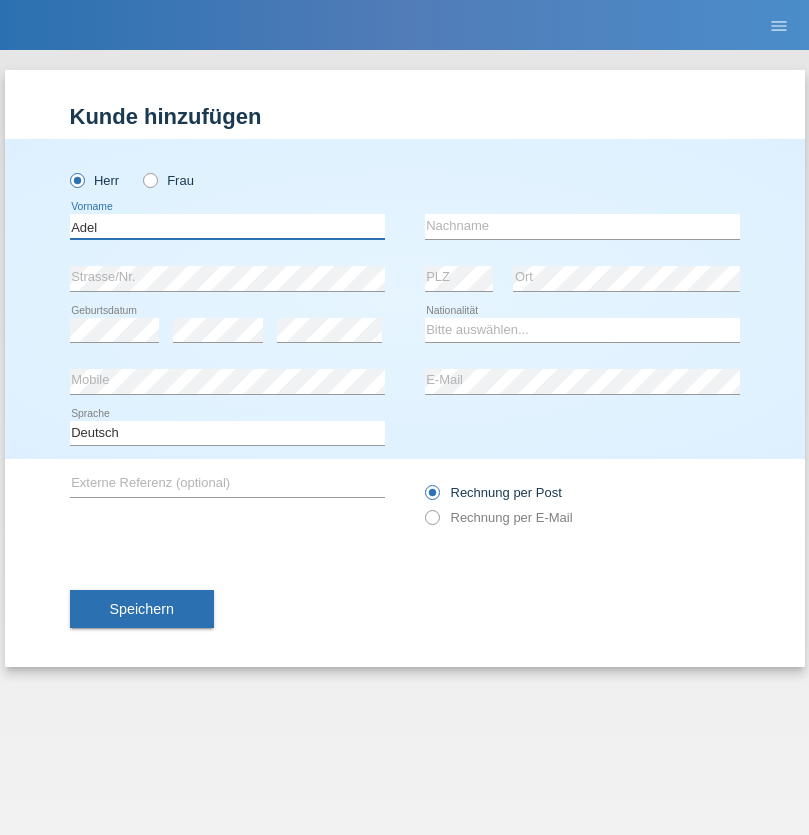 type on "Adel" 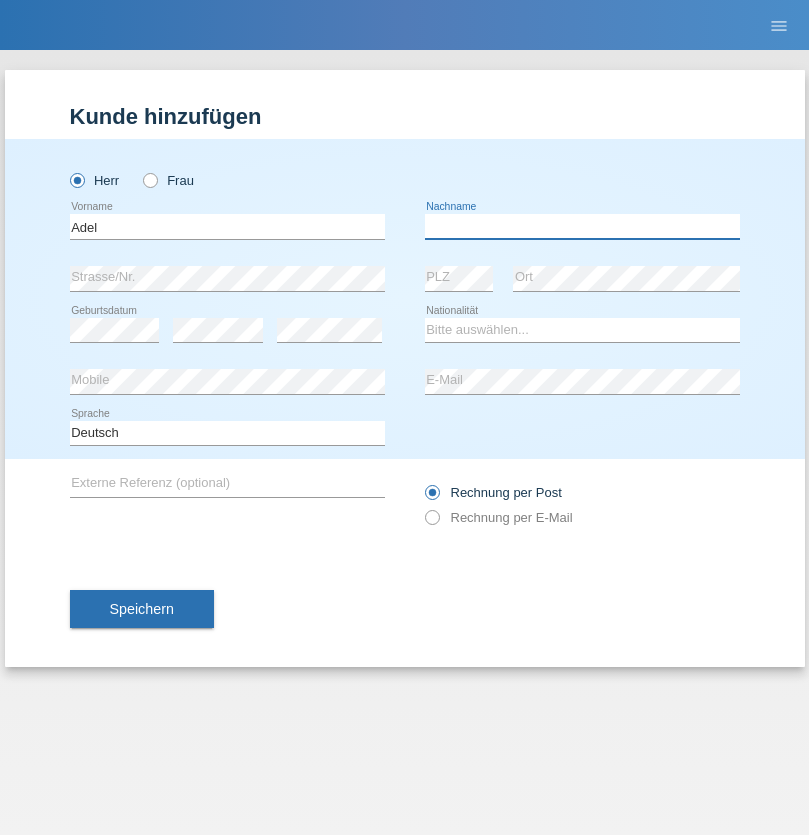 click at bounding box center [582, 226] 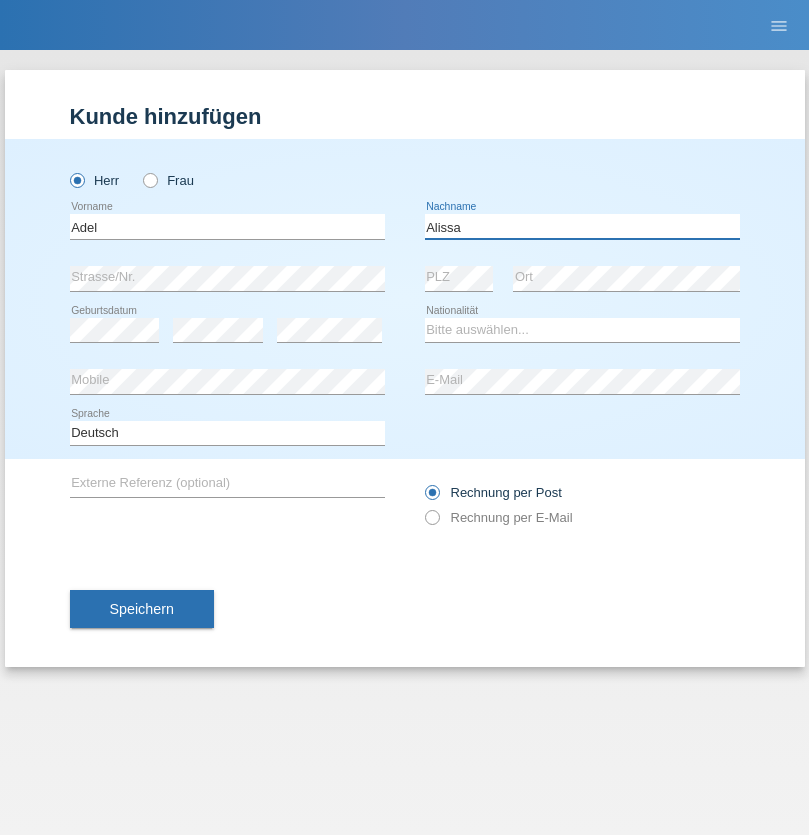 type on "Alissa" 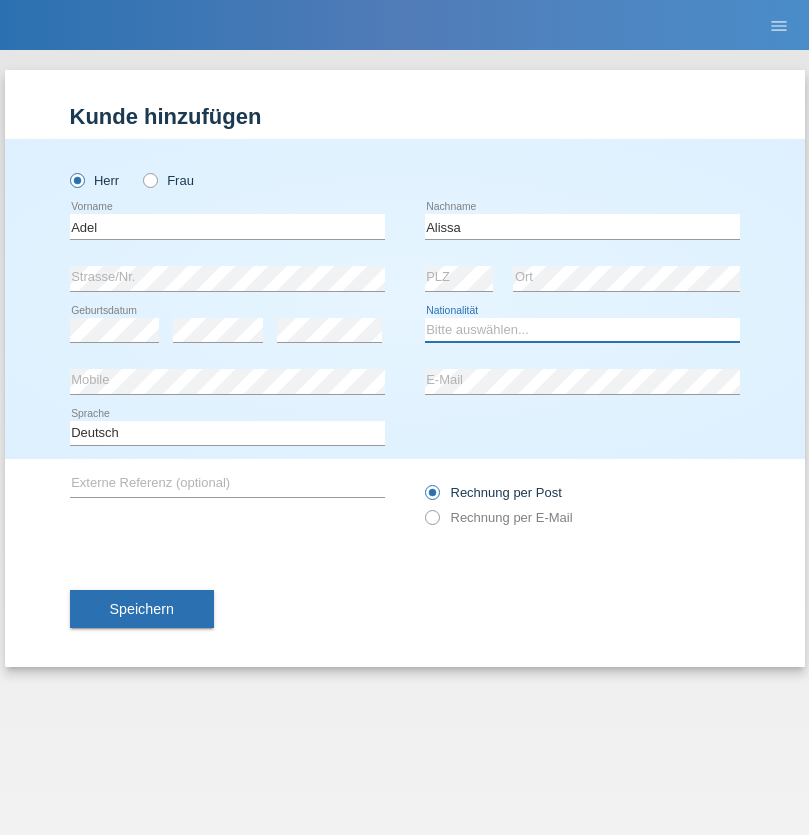 select on "SY" 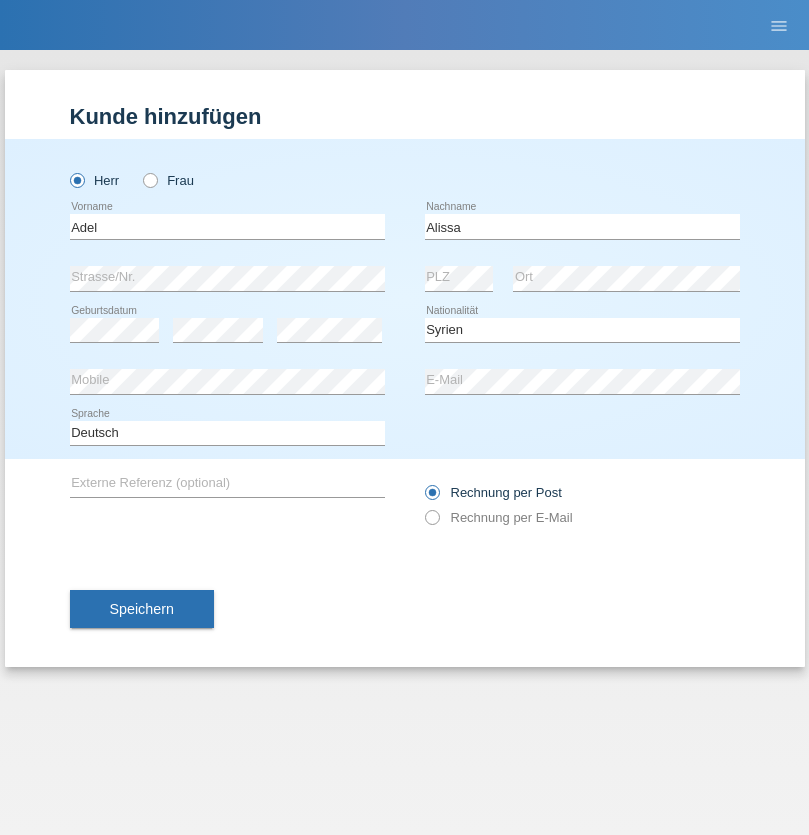 select on "C" 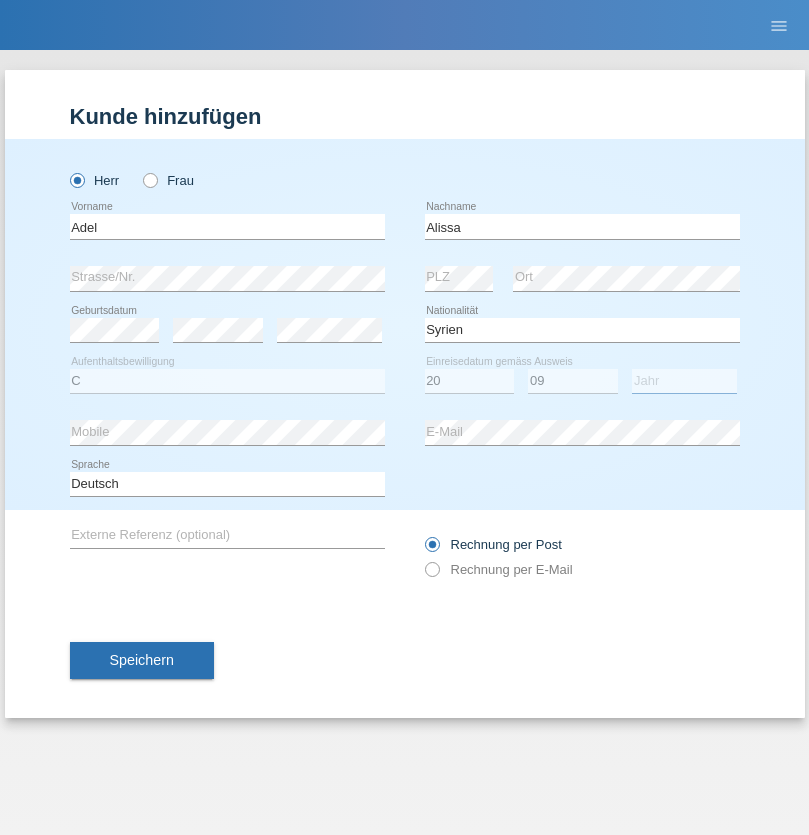 select on "2018" 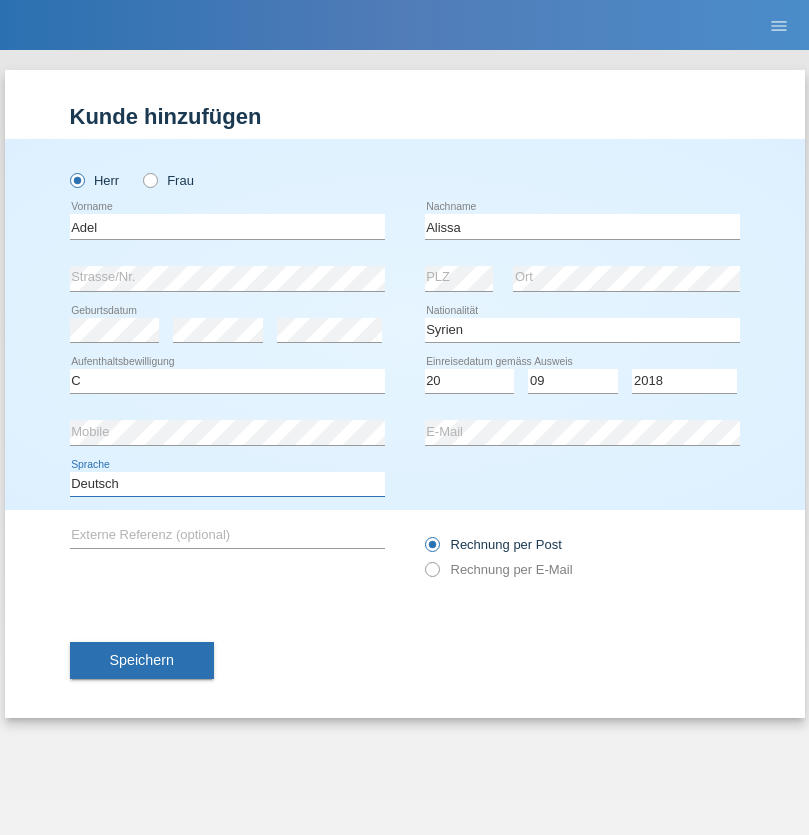 select on "en" 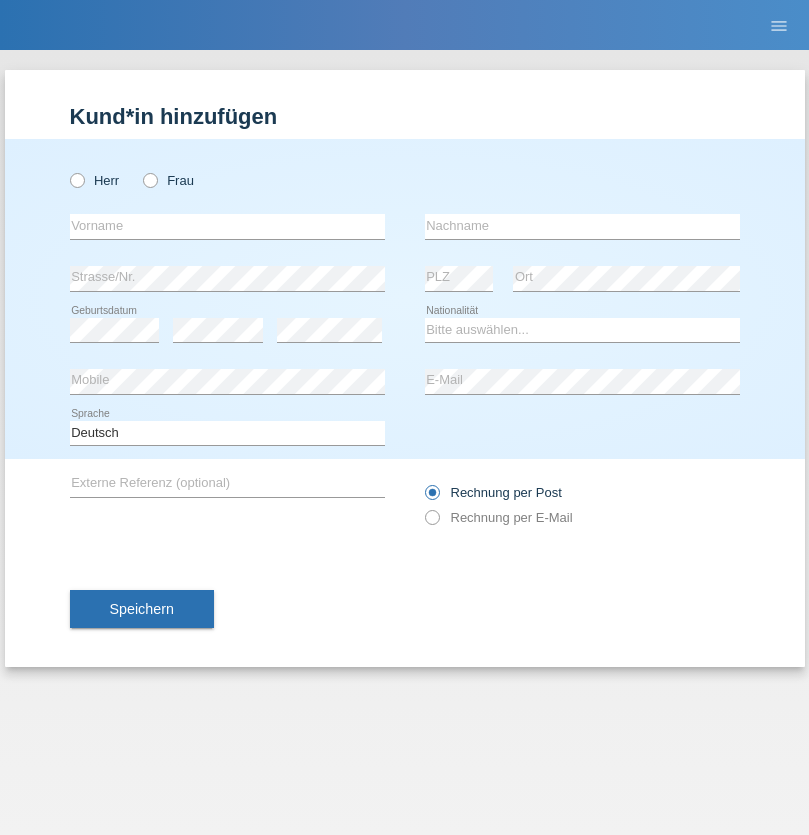 scroll, scrollTop: 0, scrollLeft: 0, axis: both 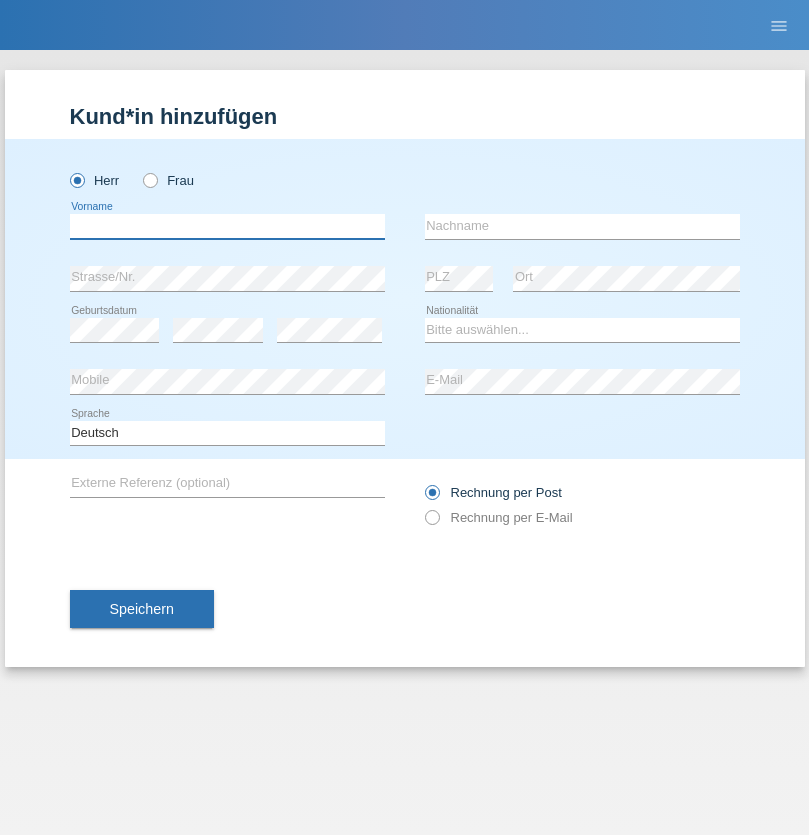 click at bounding box center [227, 226] 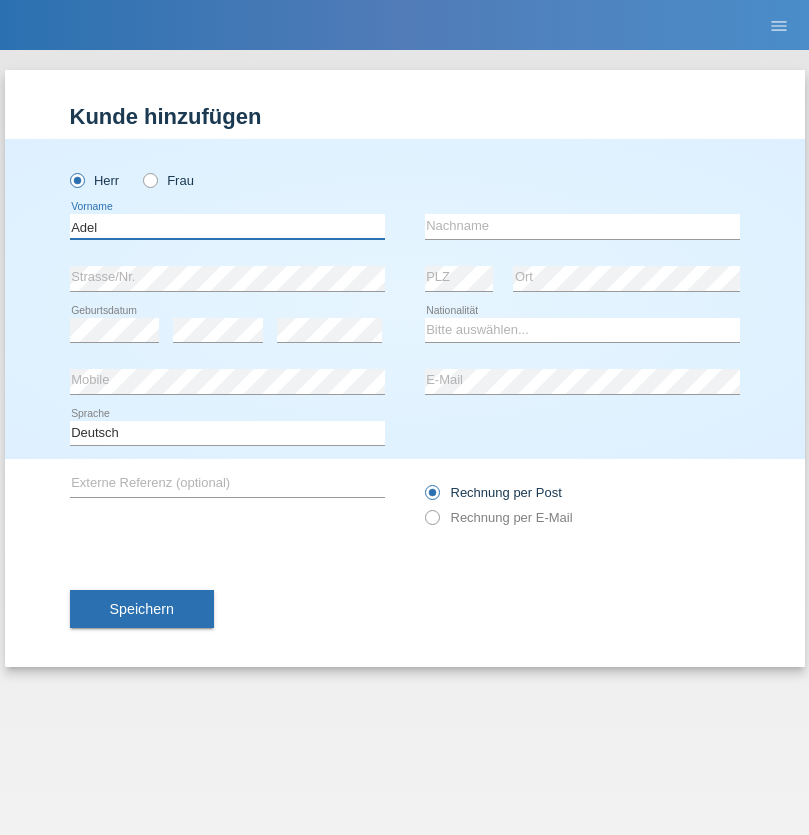 type on "Adel" 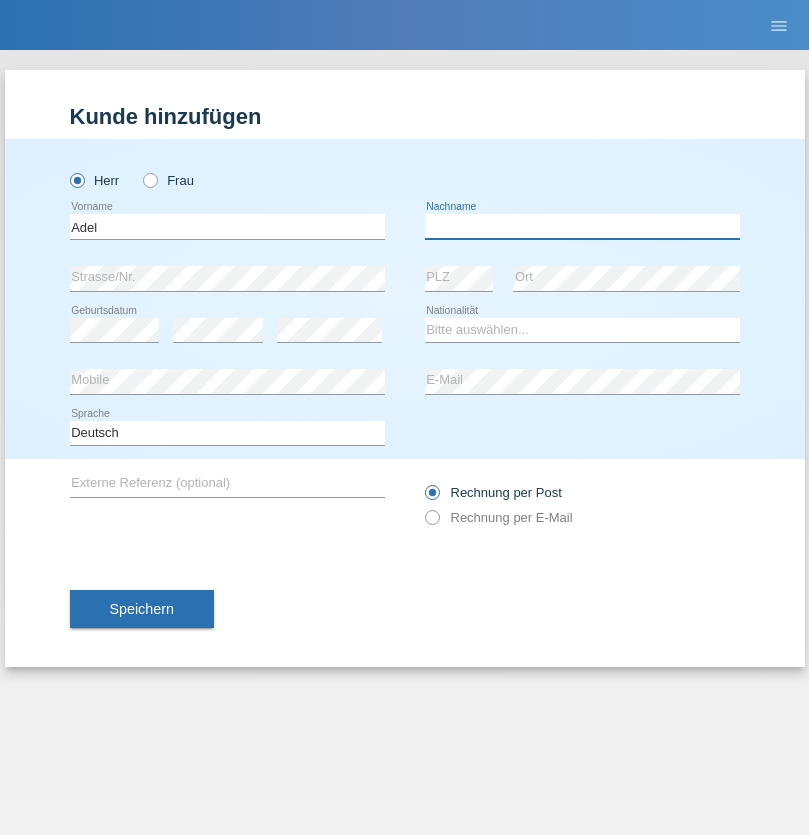 click at bounding box center [582, 226] 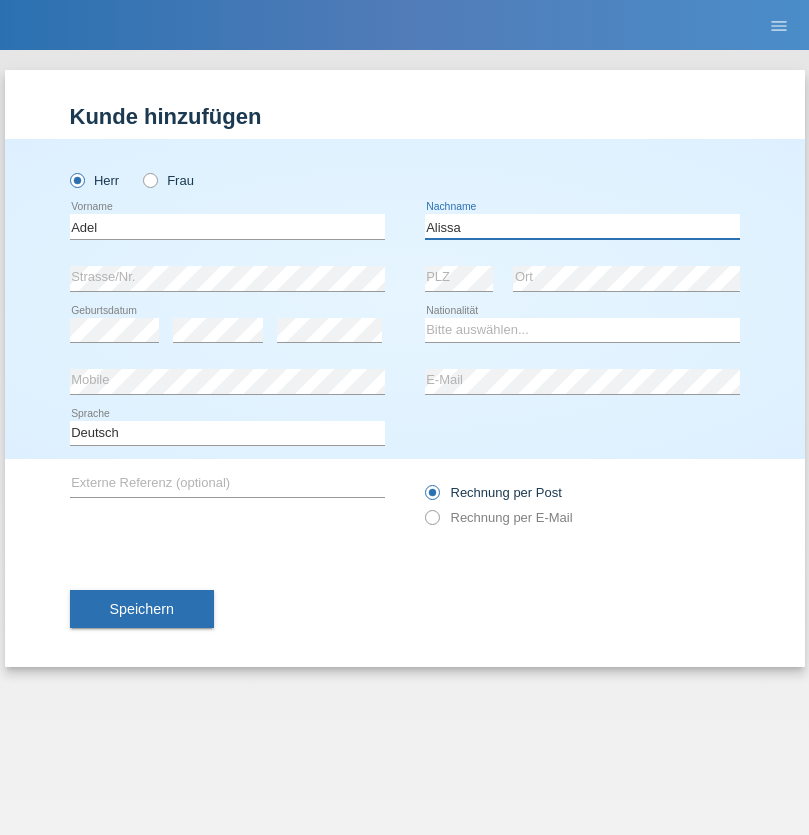 type on "Alissa" 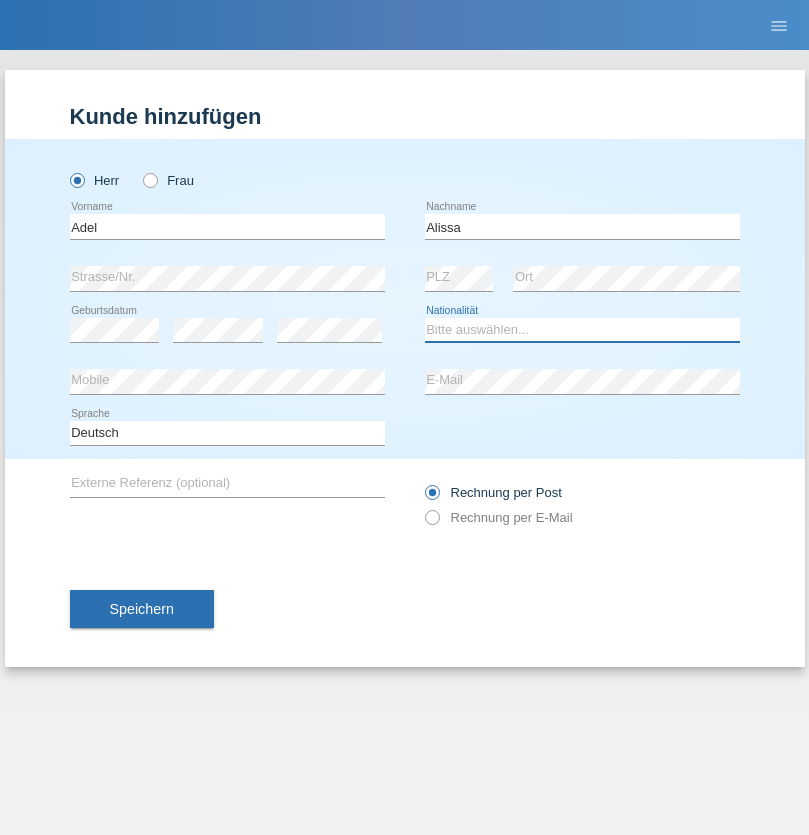 select on "SY" 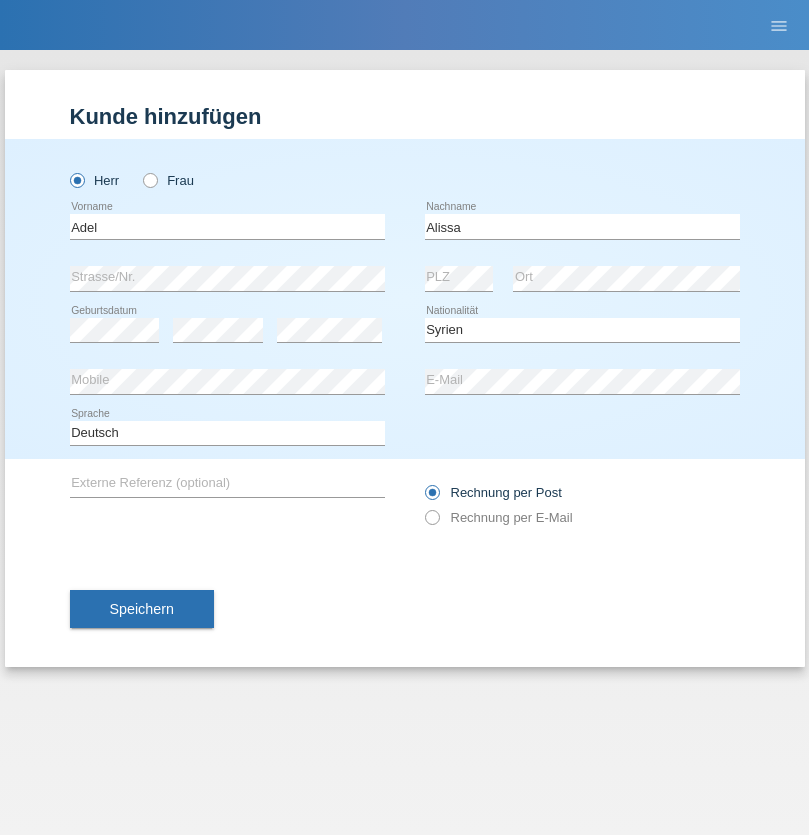 select on "C" 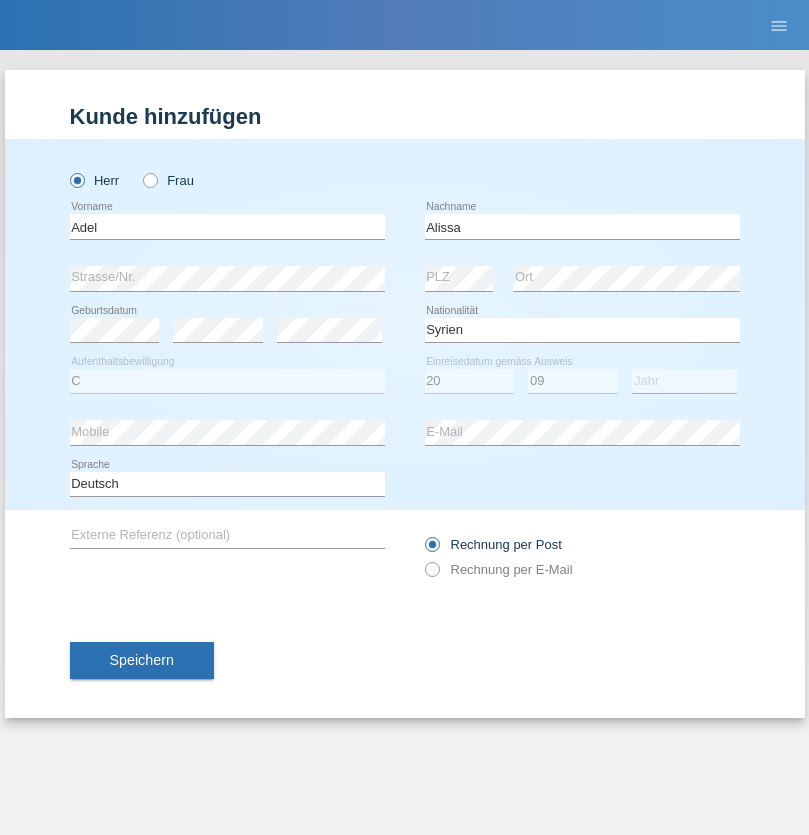 select on "2018" 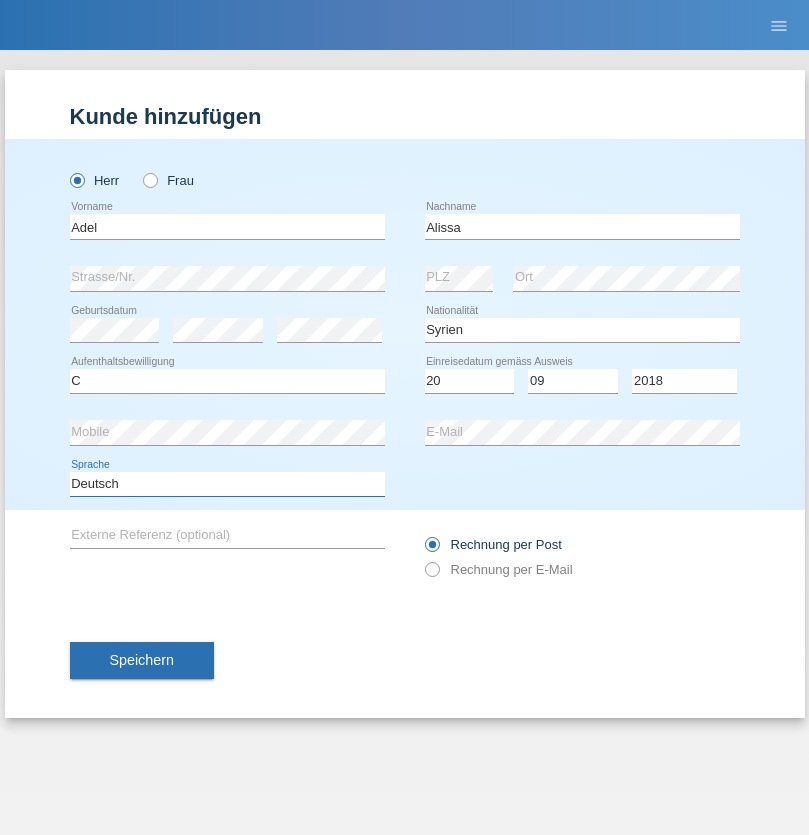 select on "en" 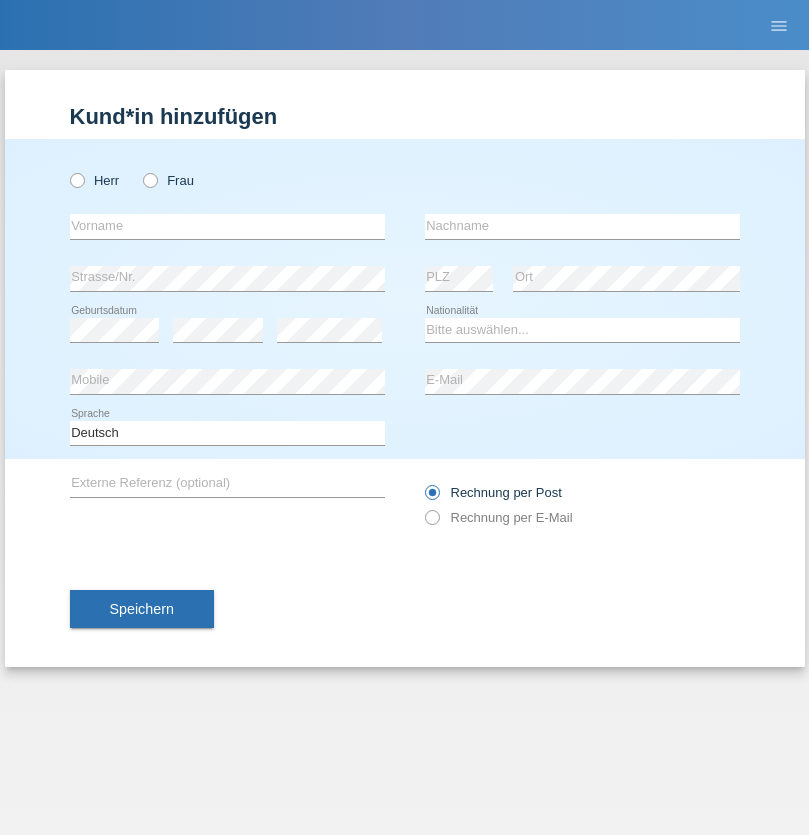scroll, scrollTop: 0, scrollLeft: 0, axis: both 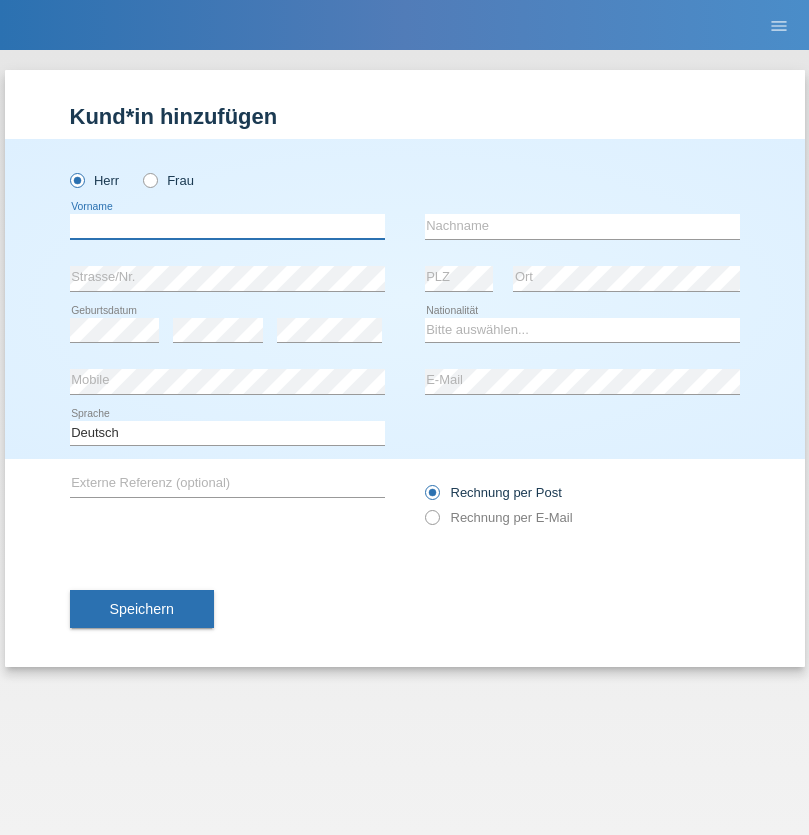 click at bounding box center (227, 226) 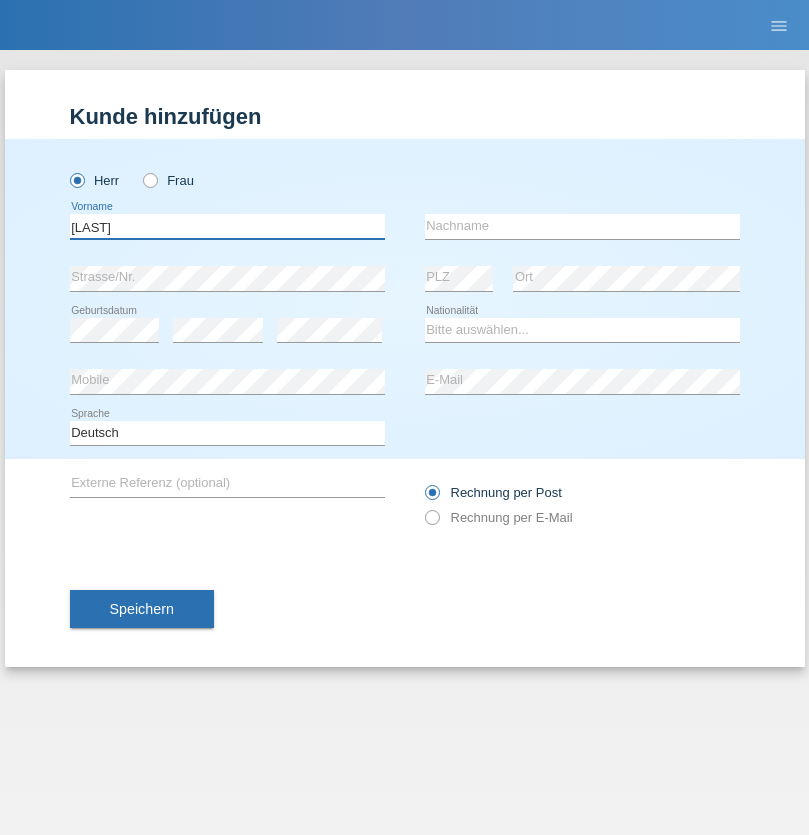 type on "[LAST]" 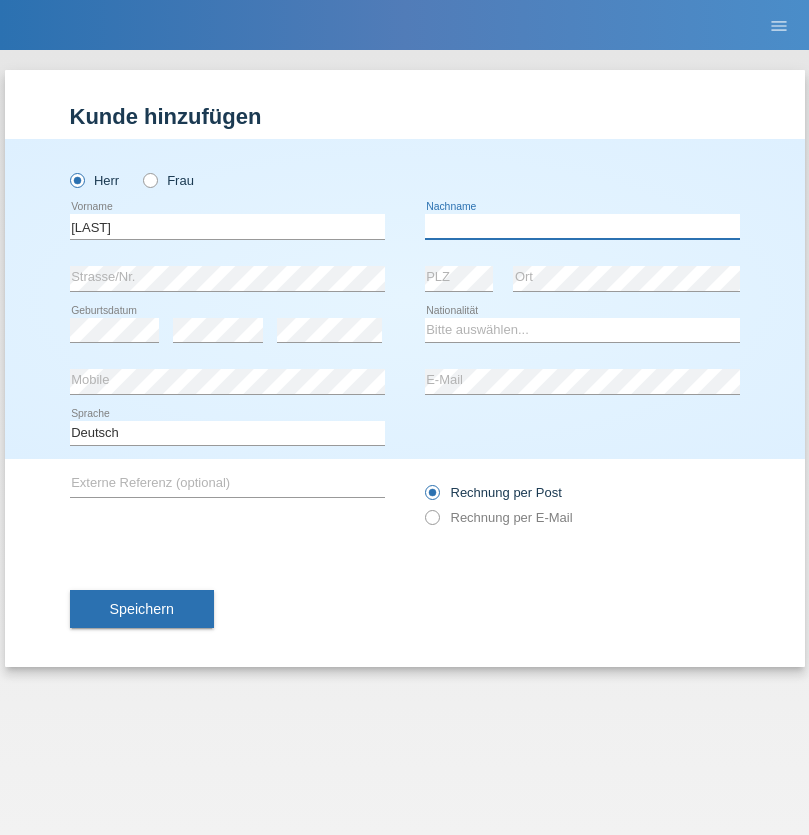 click at bounding box center (582, 226) 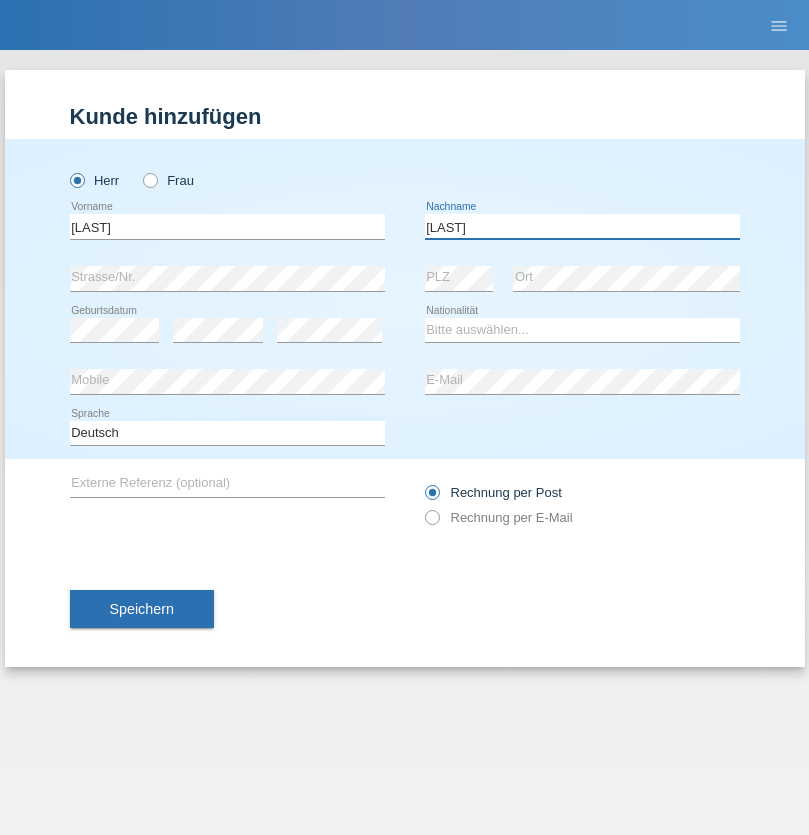 type on "[LAST]" 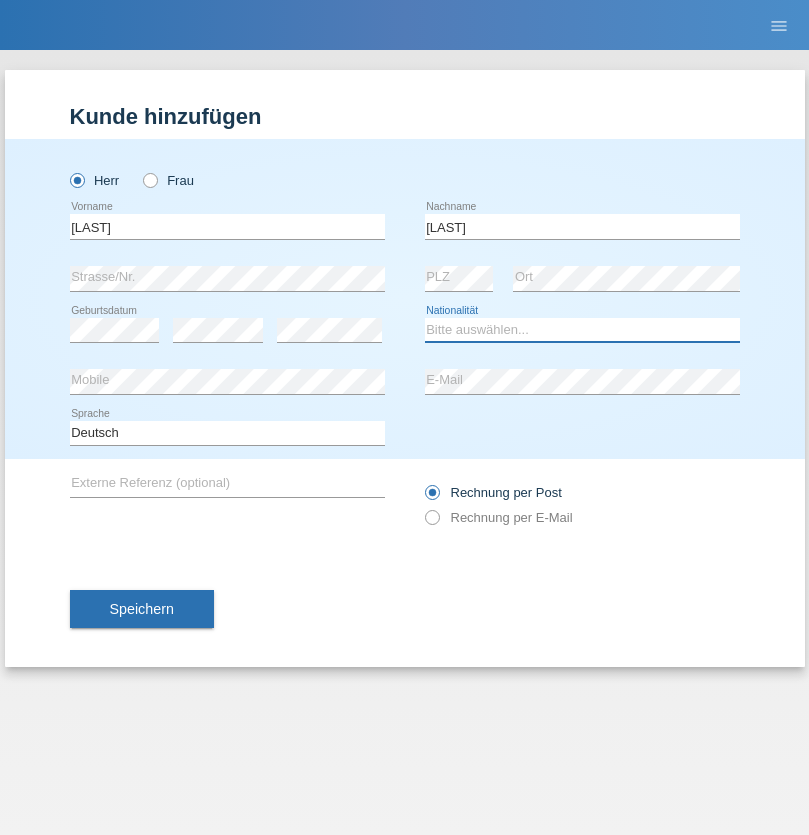 select on "CH" 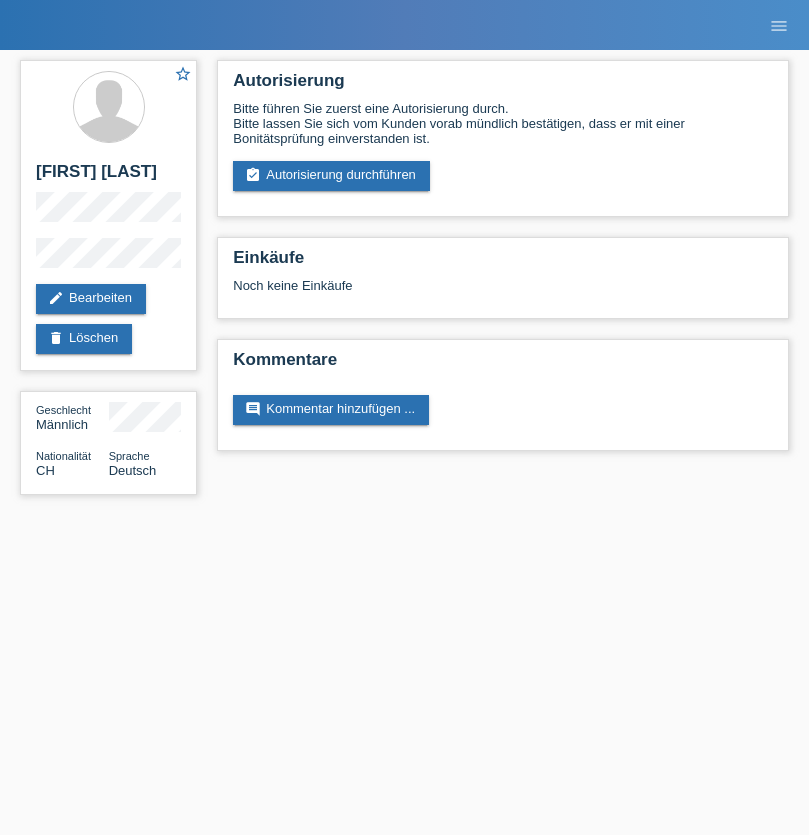scroll, scrollTop: 0, scrollLeft: 0, axis: both 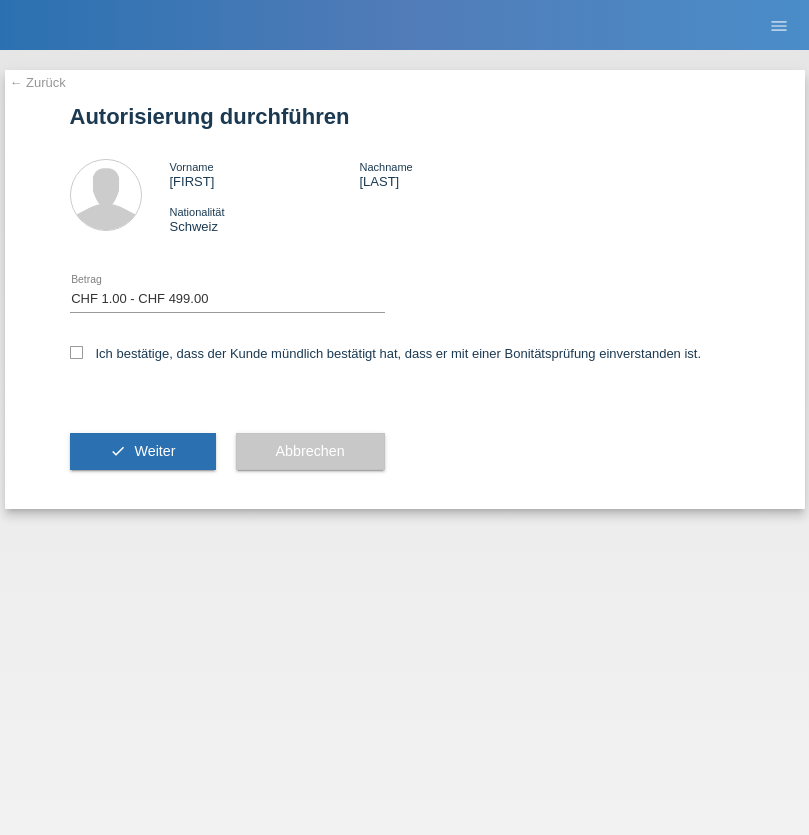 select on "1" 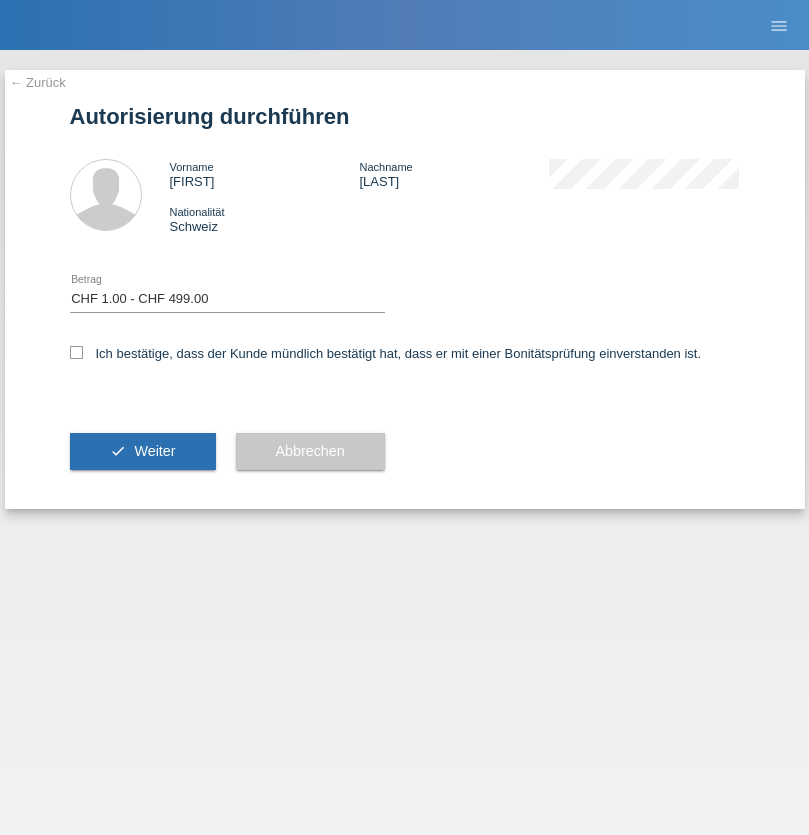 checkbox on "true" 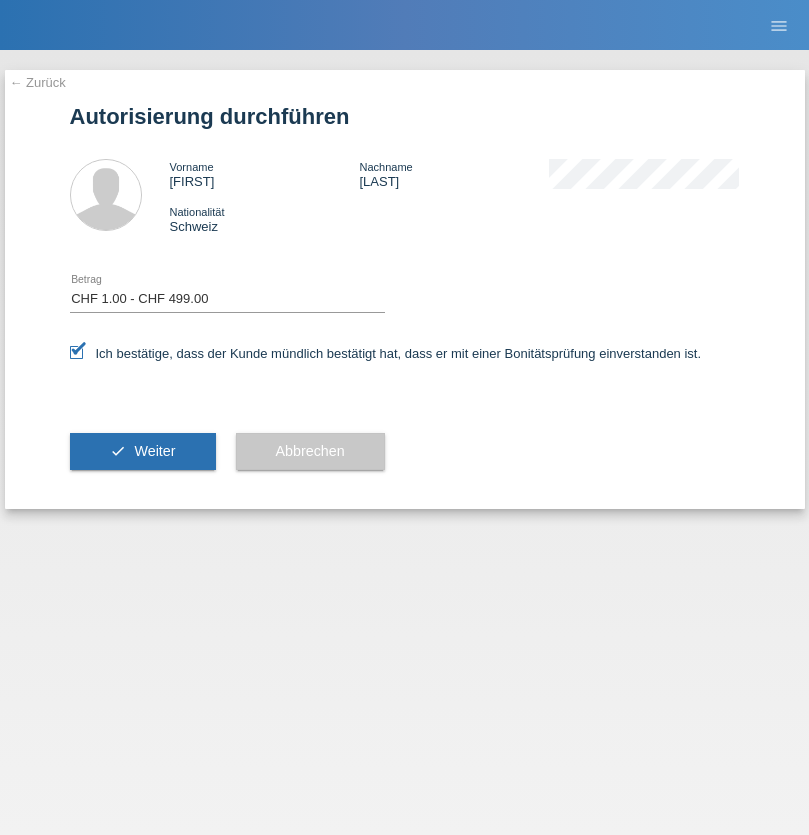 scroll, scrollTop: 0, scrollLeft: 0, axis: both 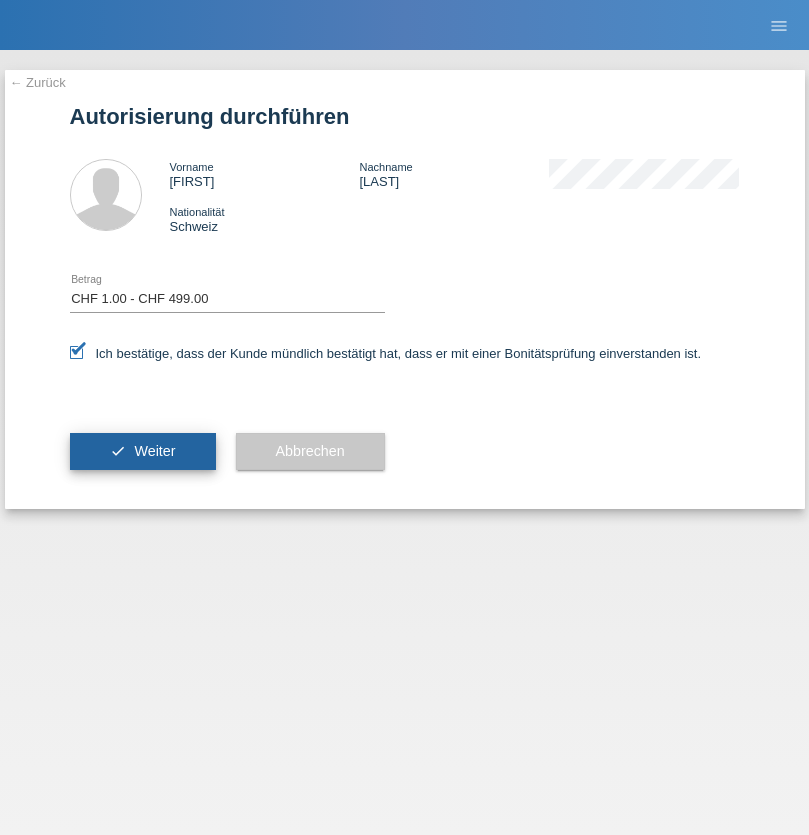 click on "Weiter" at bounding box center [154, 451] 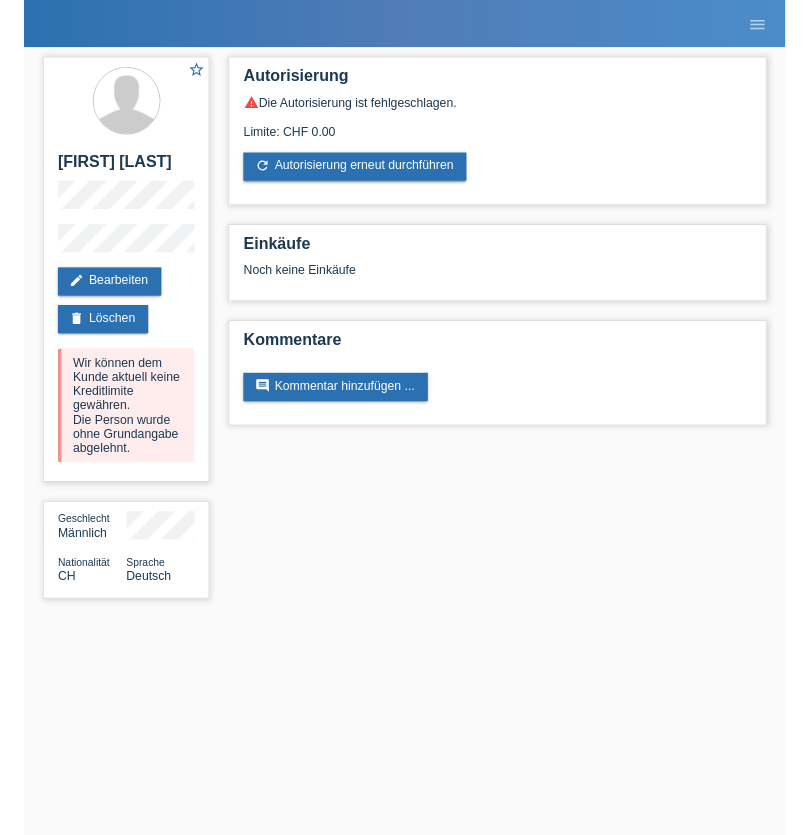 scroll, scrollTop: 0, scrollLeft: 0, axis: both 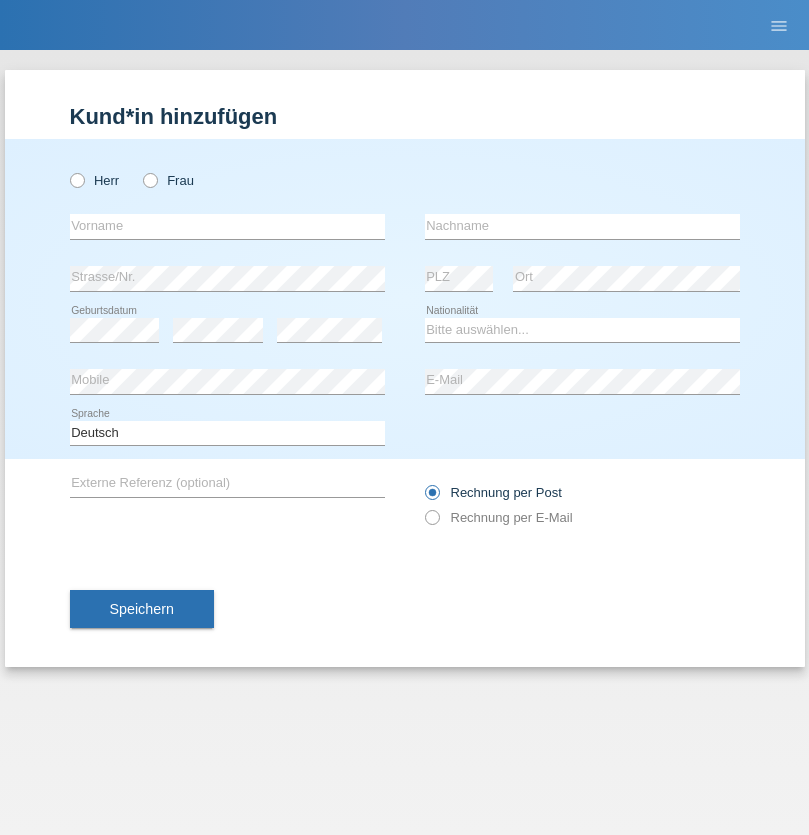 radio on "true" 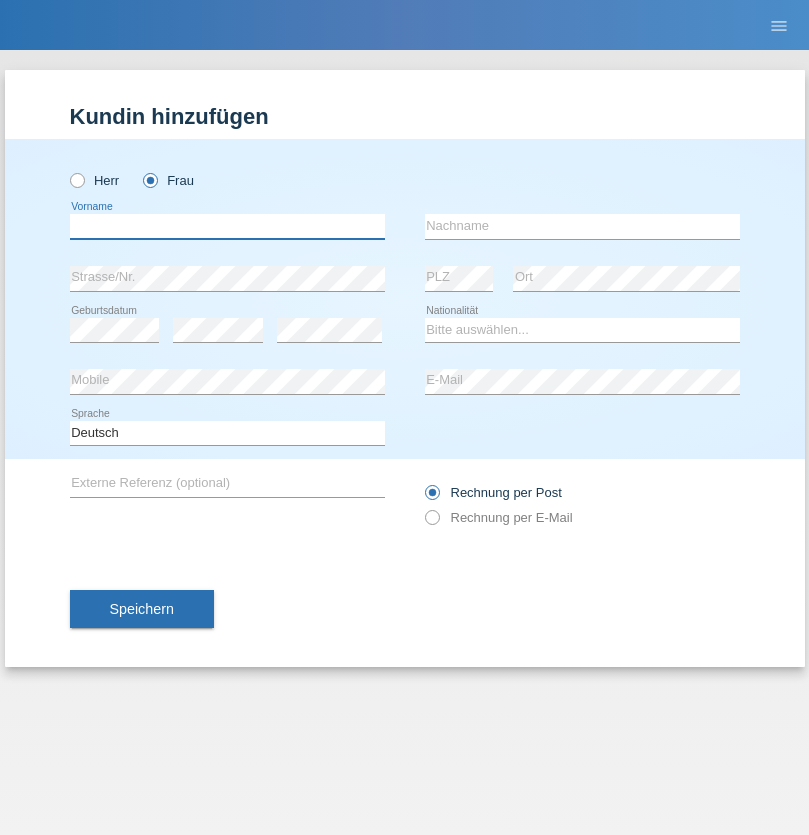 click at bounding box center (227, 226) 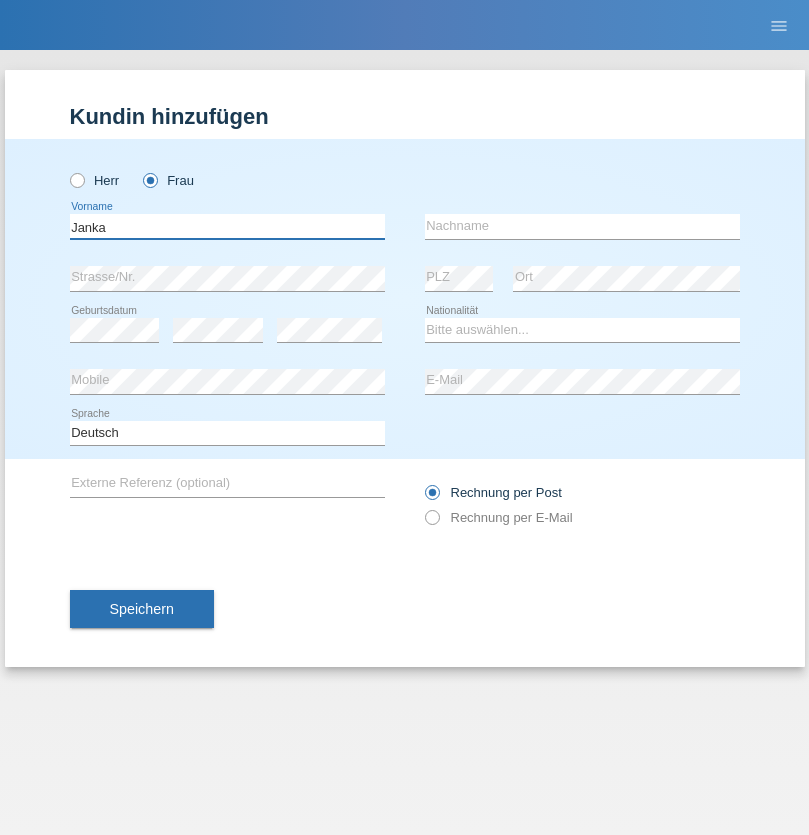 type on "Janka" 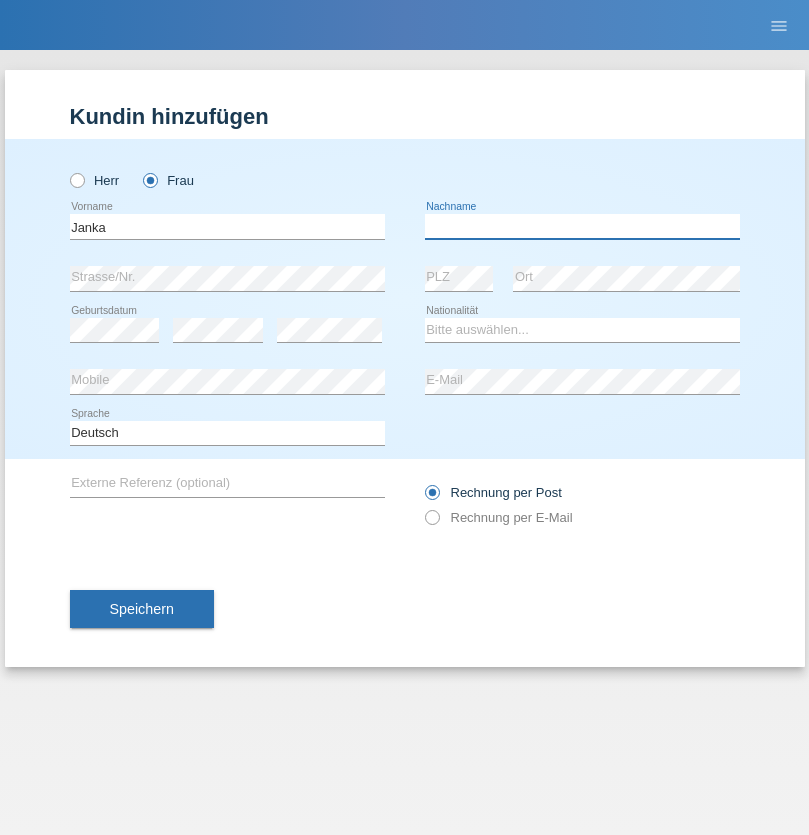 click at bounding box center (582, 226) 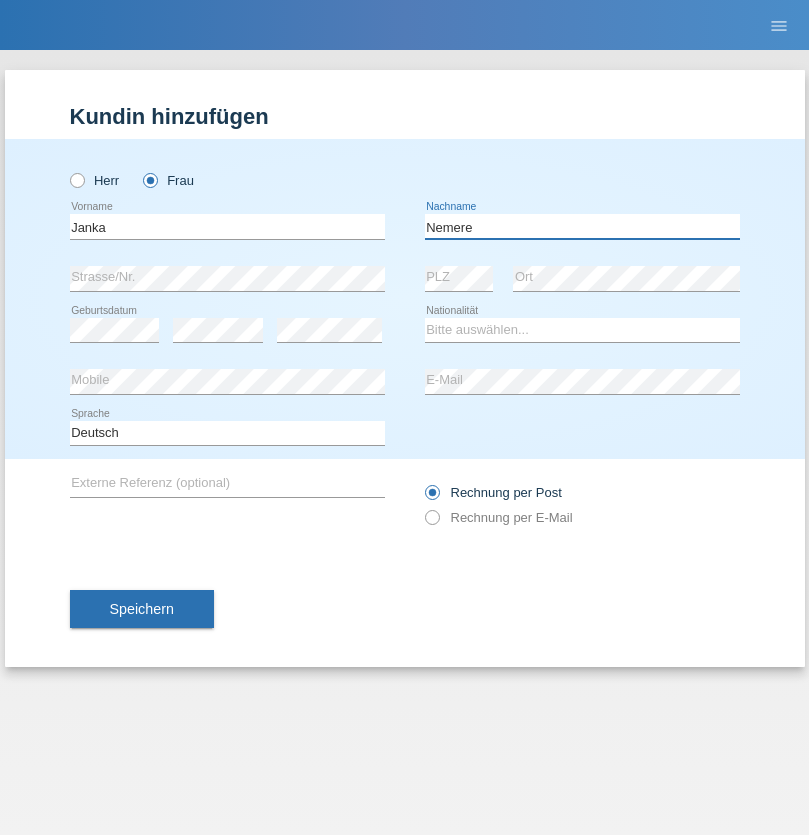 type on "Nemere" 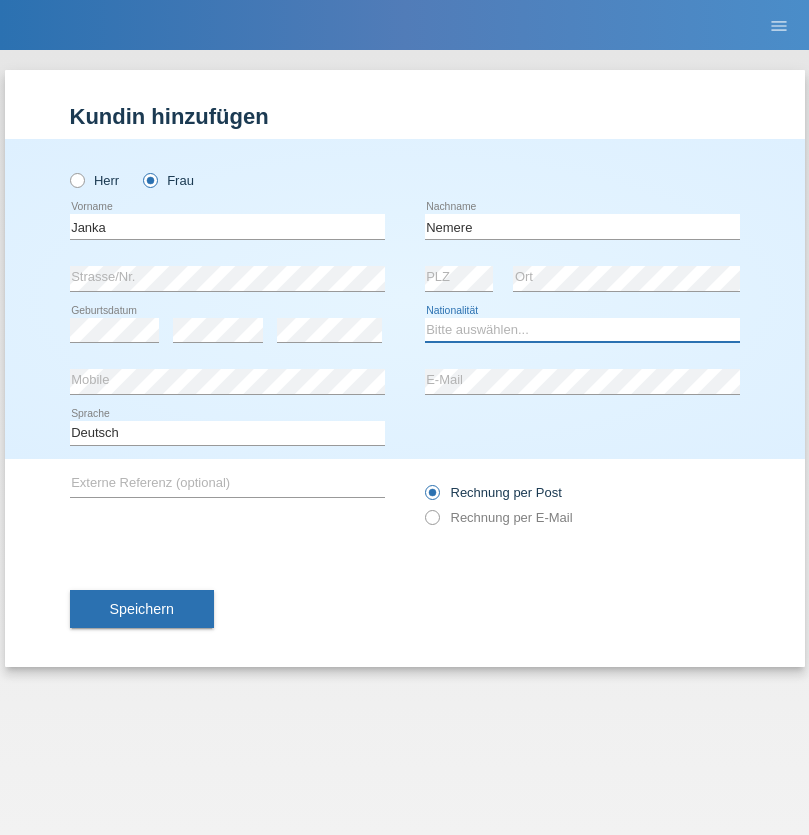 select on "HU" 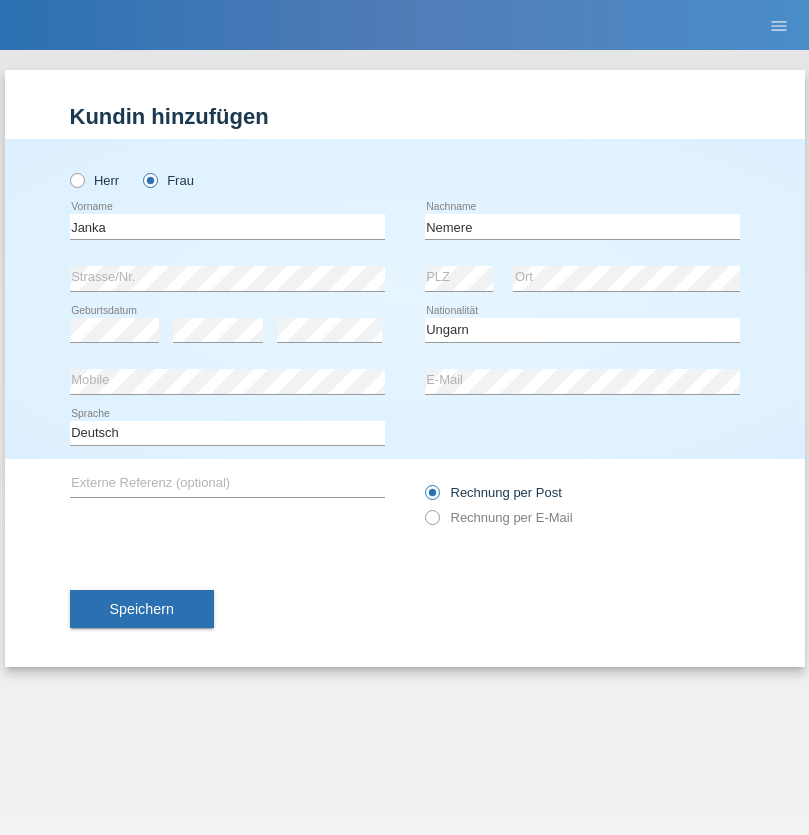 select on "C" 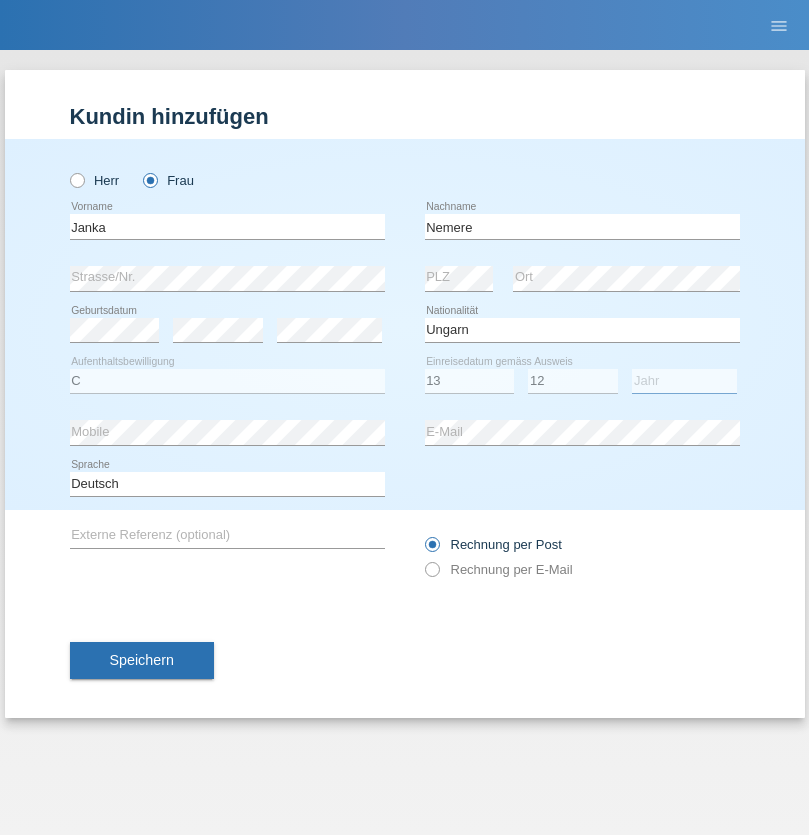 select on "2021" 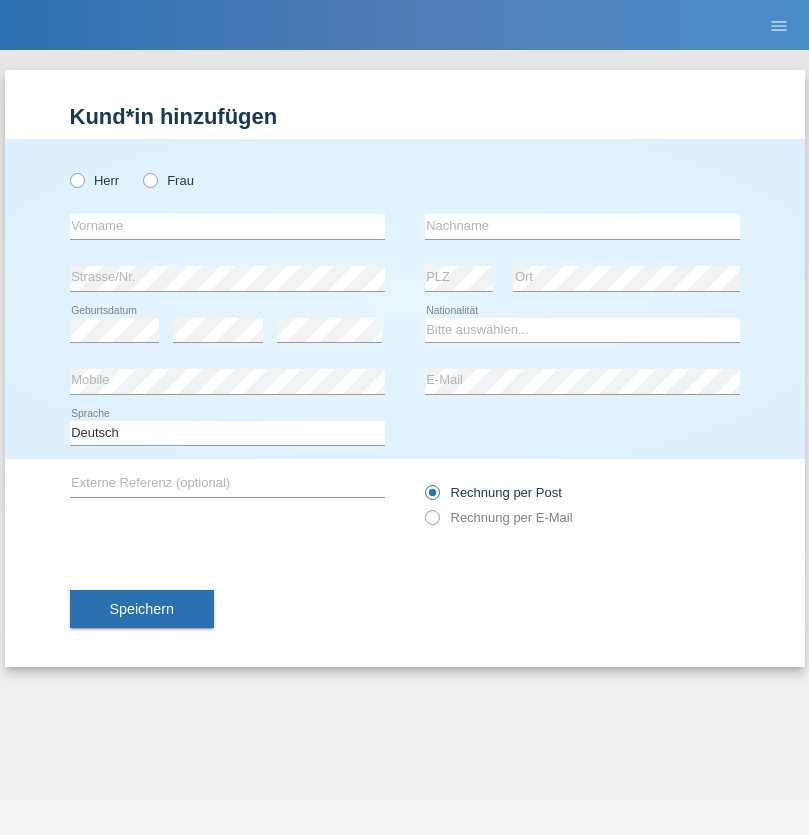 scroll, scrollTop: 0, scrollLeft: 0, axis: both 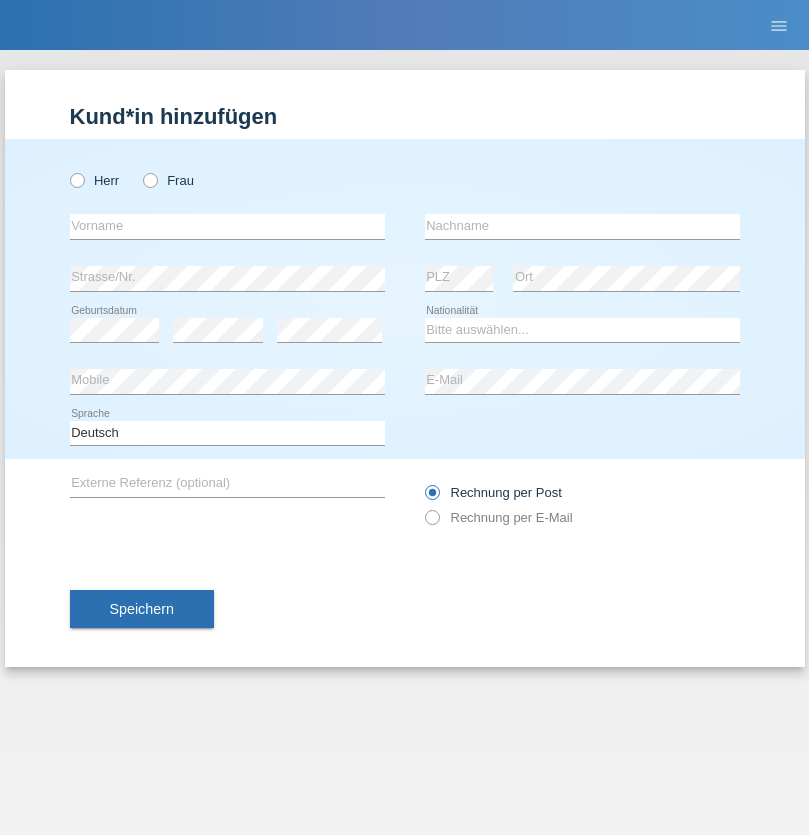 radio on "true" 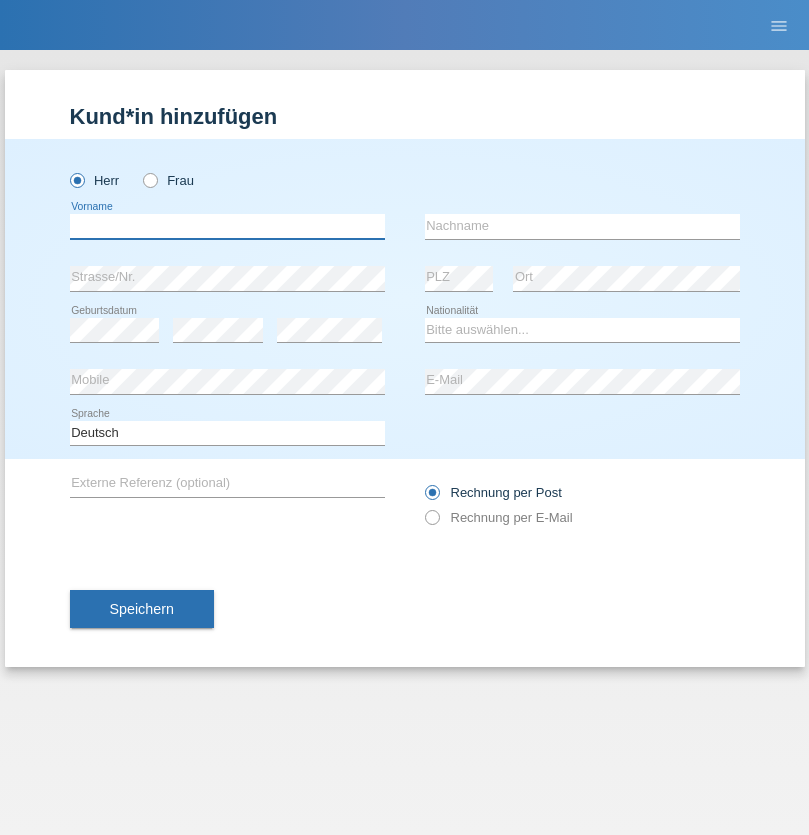 click at bounding box center [227, 226] 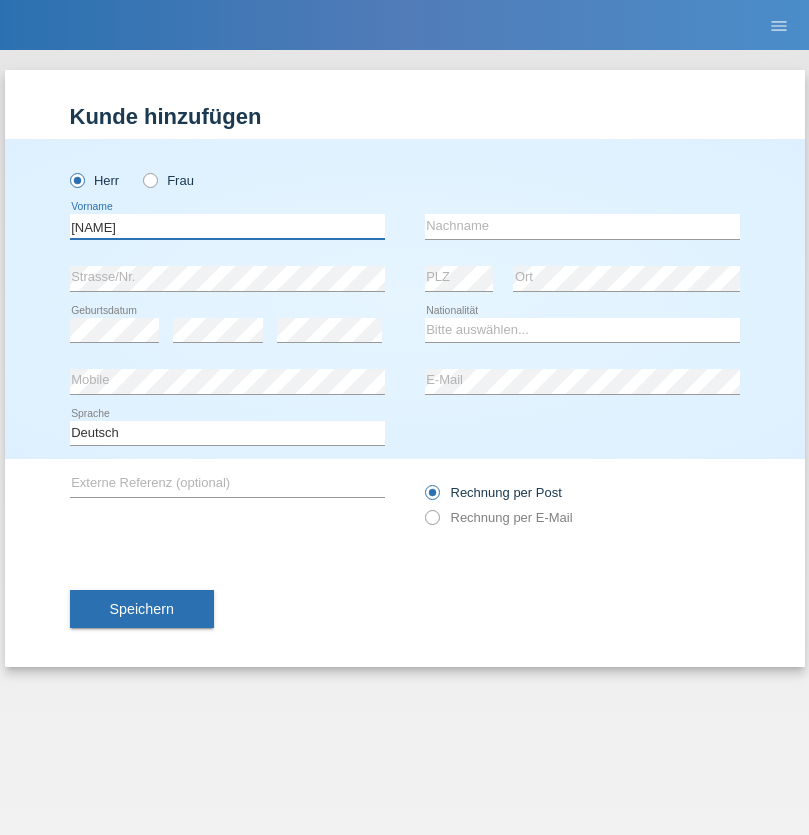type on "[NAME]" 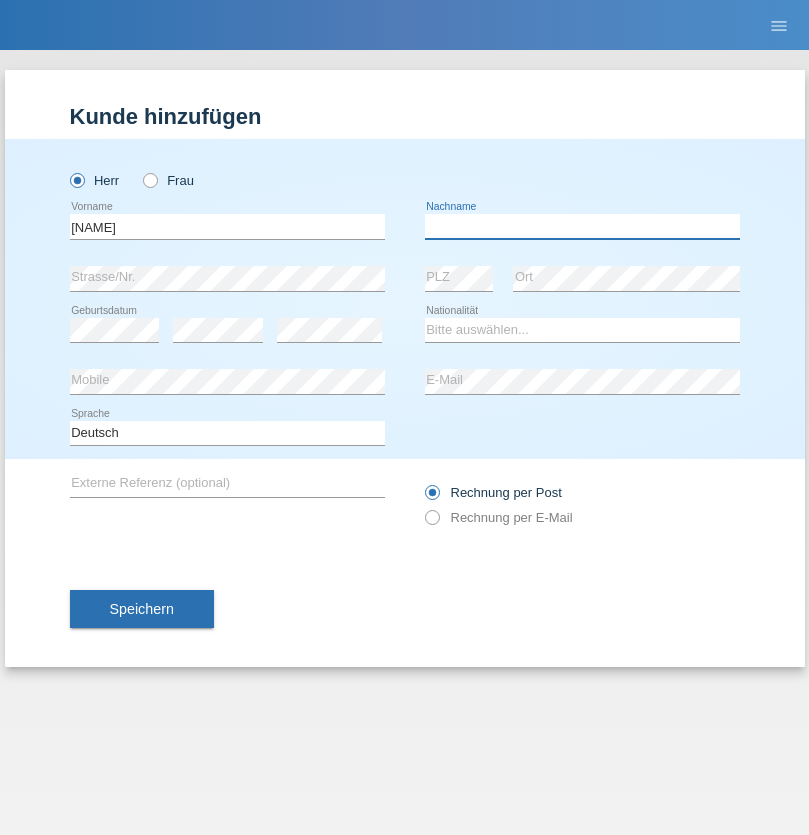 click at bounding box center [582, 226] 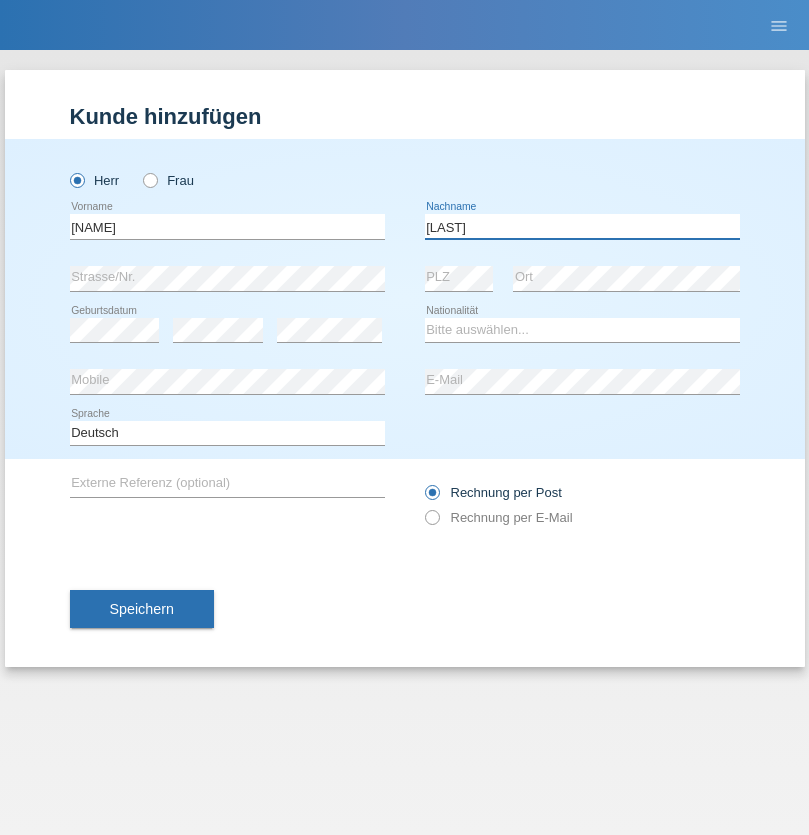 type on "Ferreira" 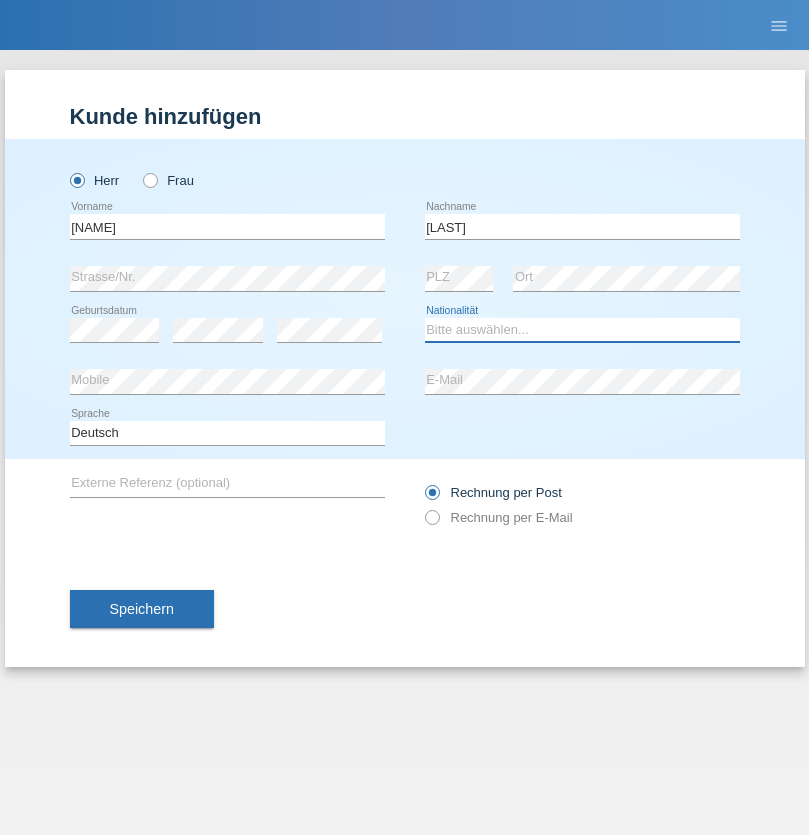 select on "PT" 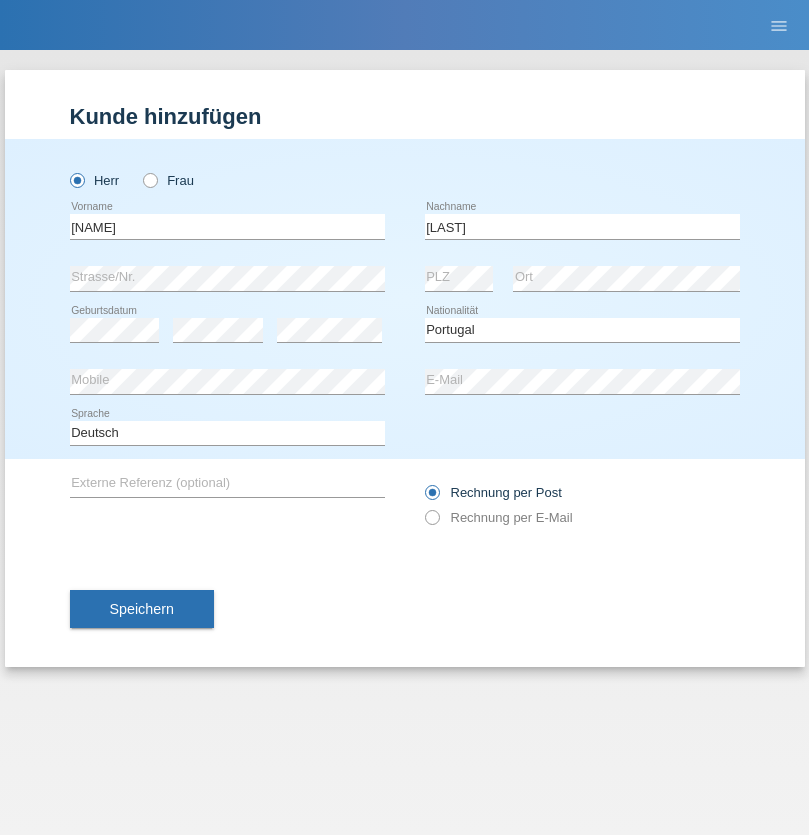 select on "C" 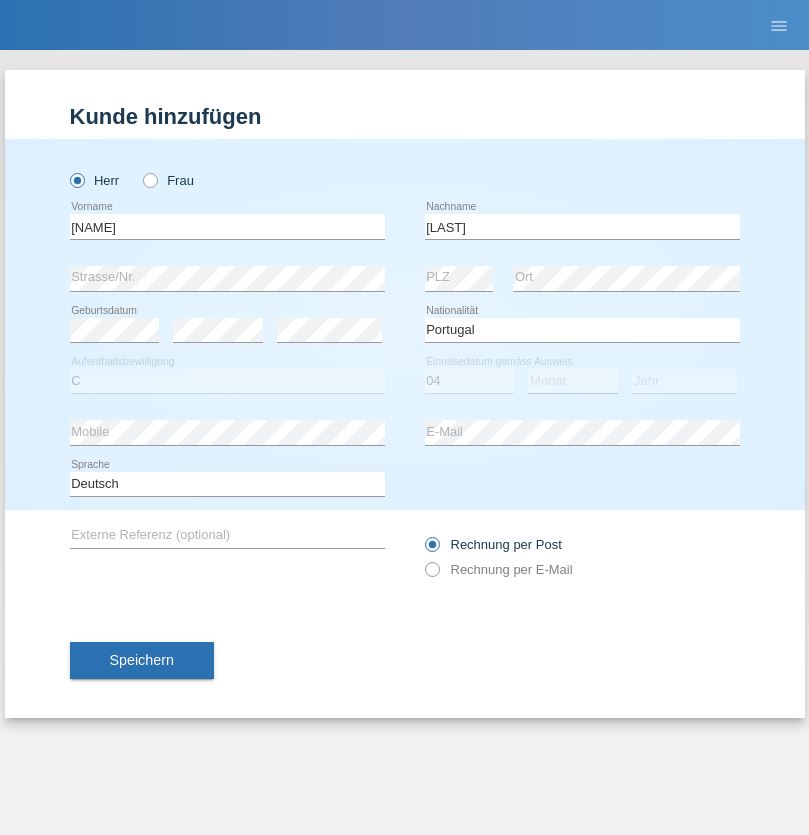 select on "09" 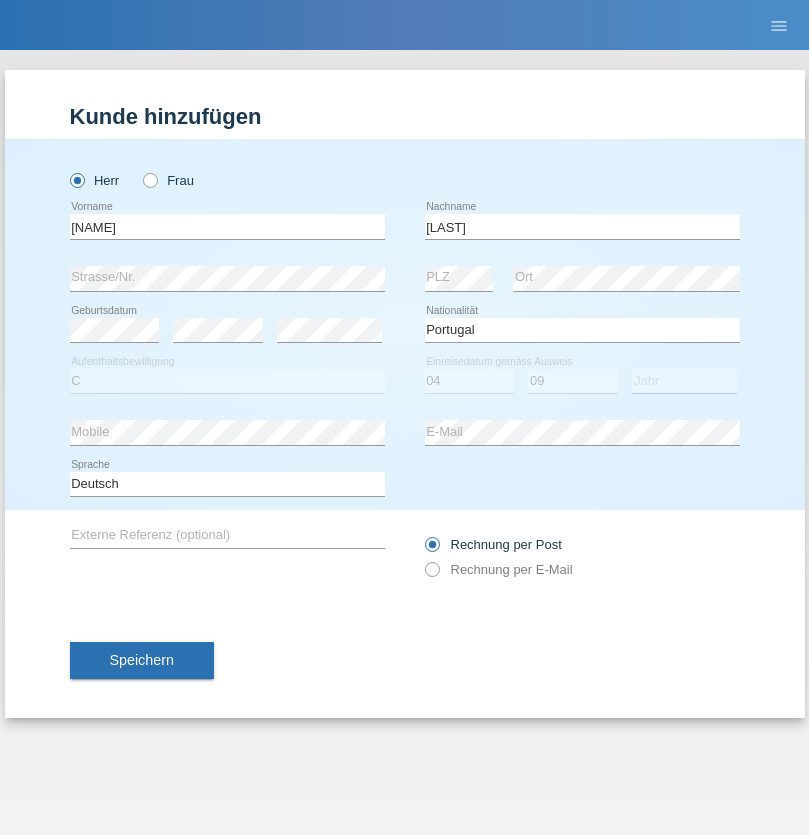 select on "2021" 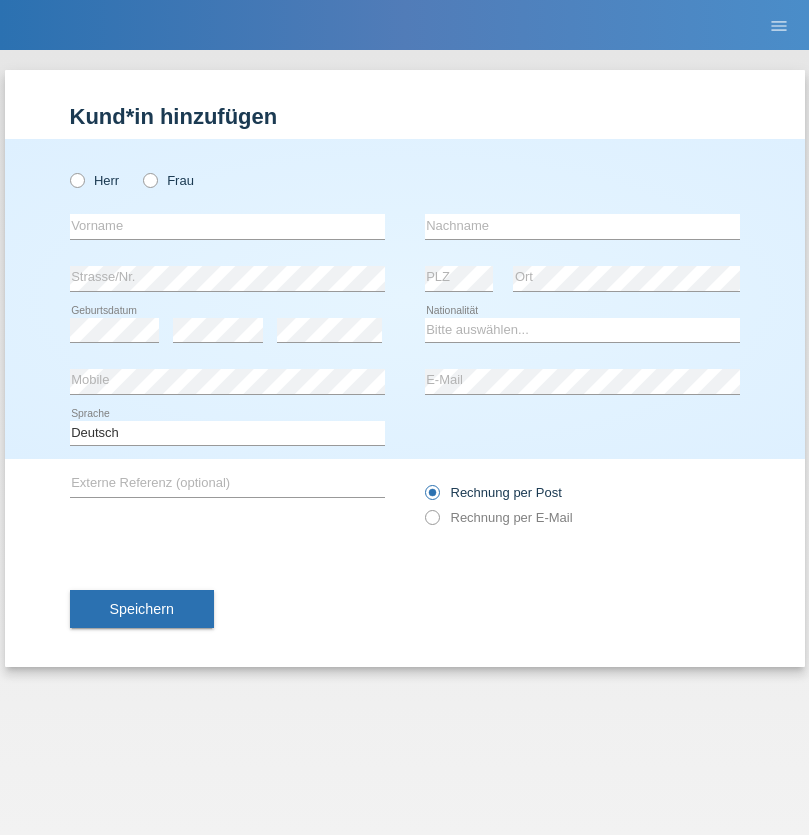 scroll, scrollTop: 0, scrollLeft: 0, axis: both 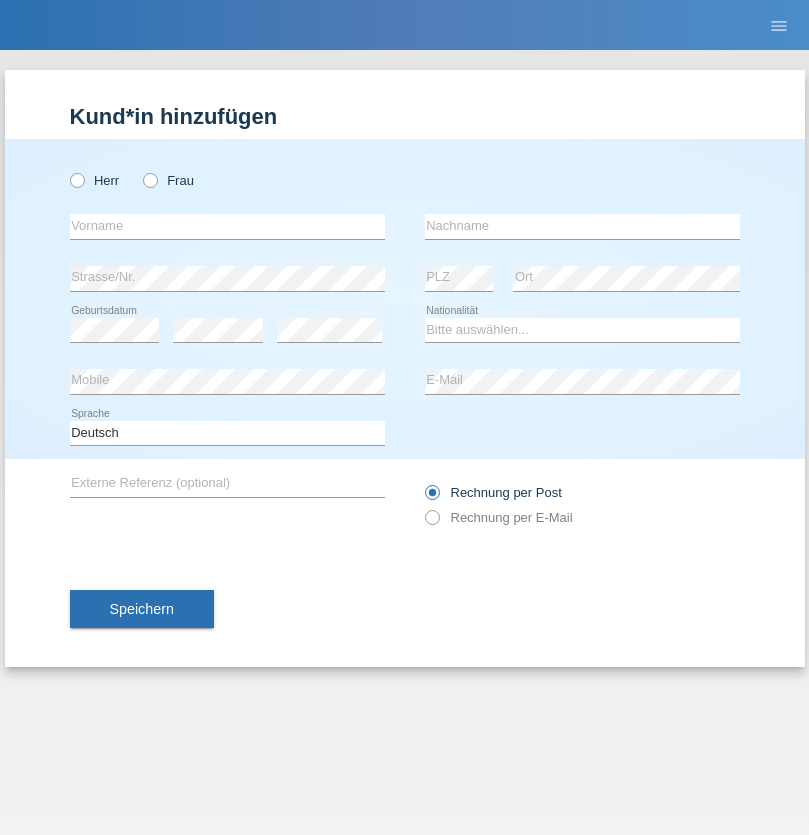radio on "true" 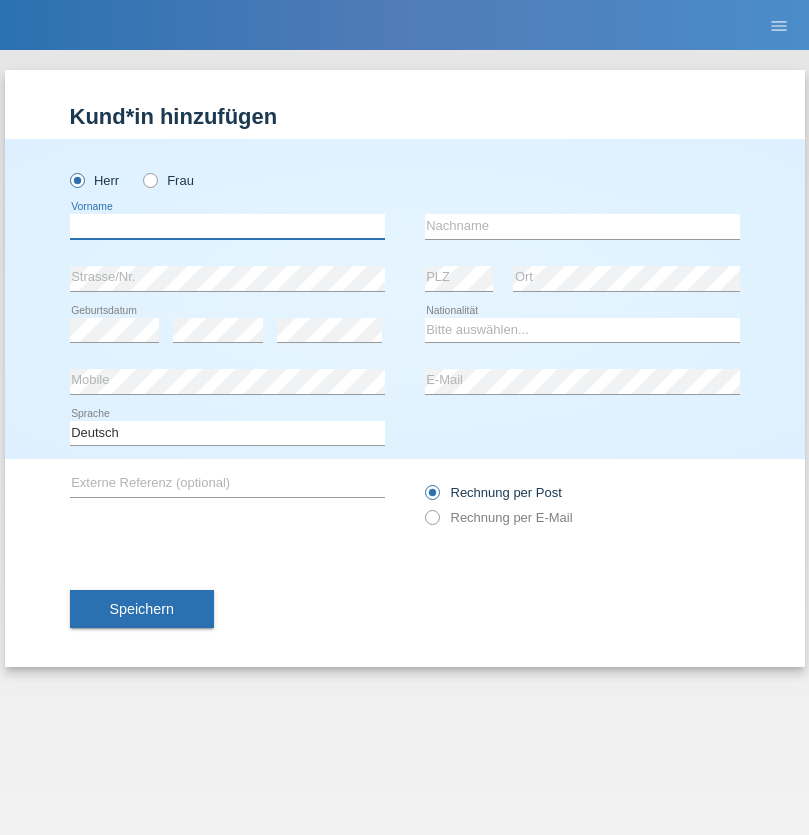 click at bounding box center [227, 226] 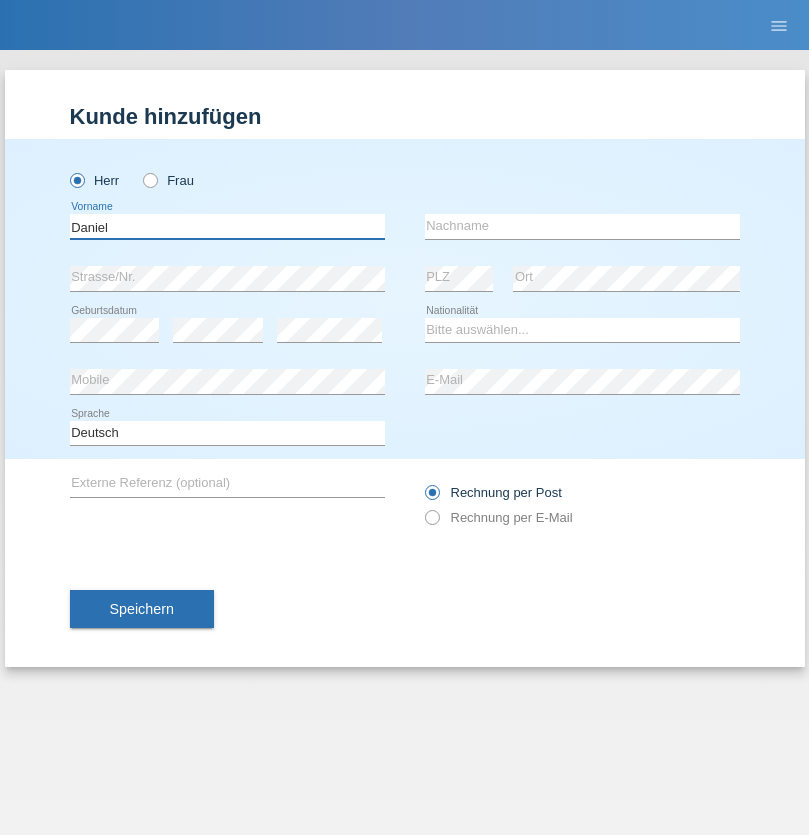 type on "Daniel" 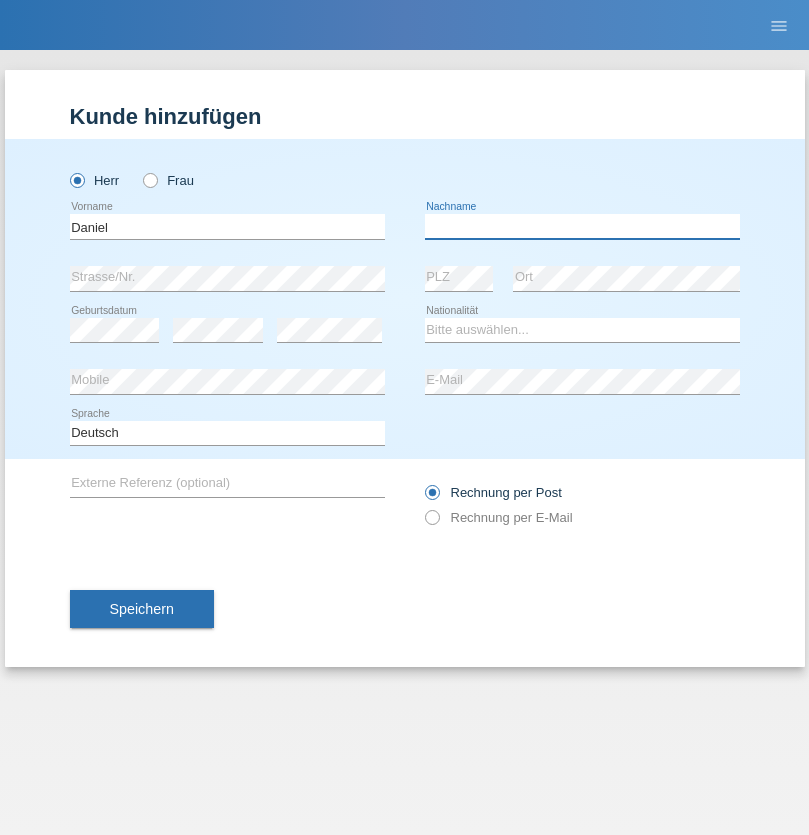 click at bounding box center (582, 226) 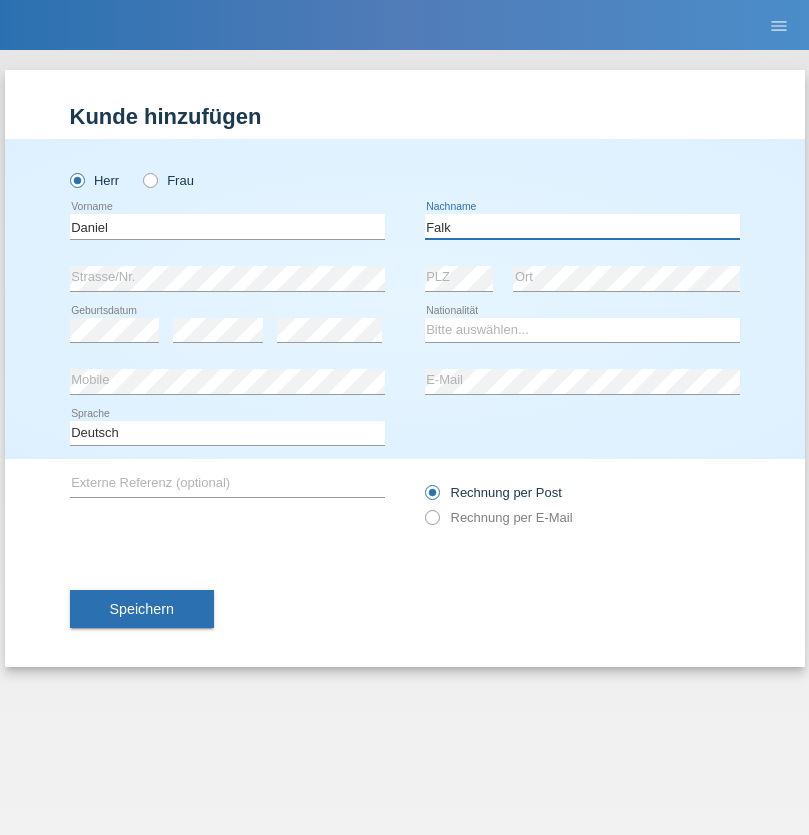 type on "Falk" 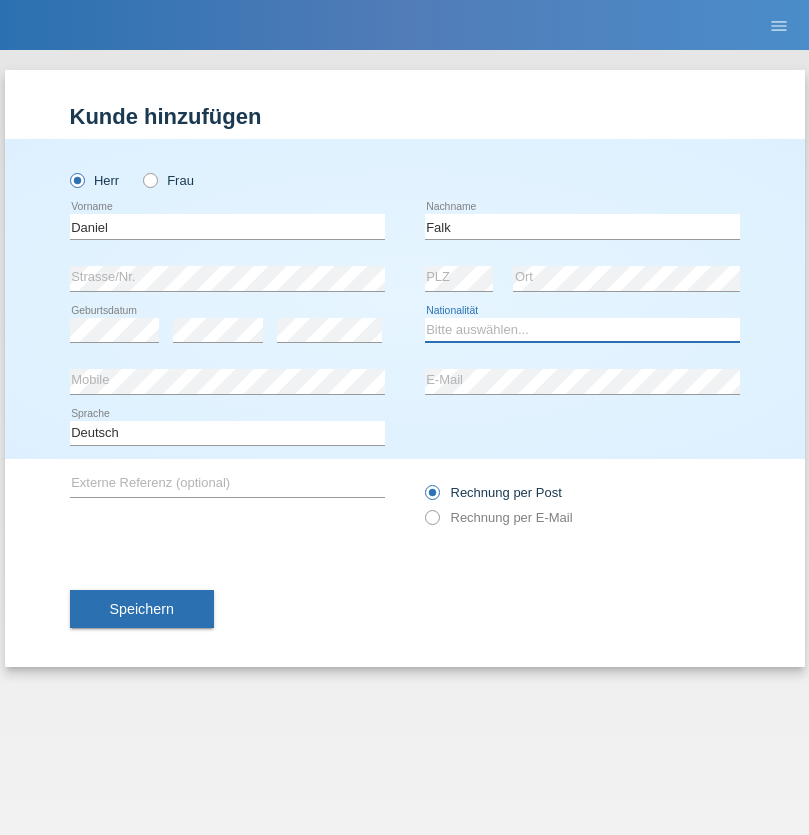 select on "CH" 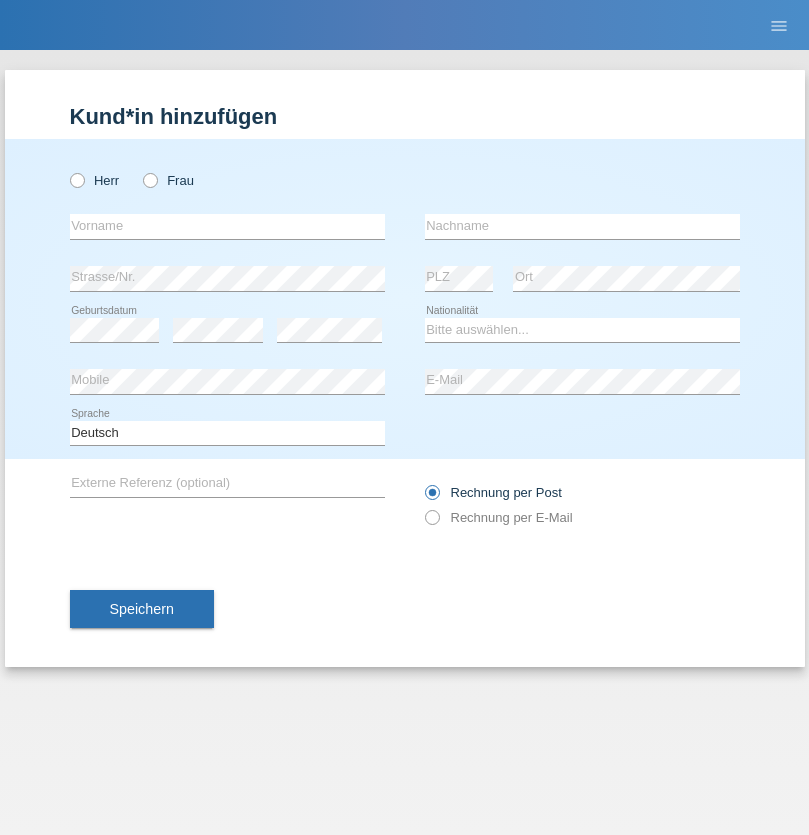 scroll, scrollTop: 0, scrollLeft: 0, axis: both 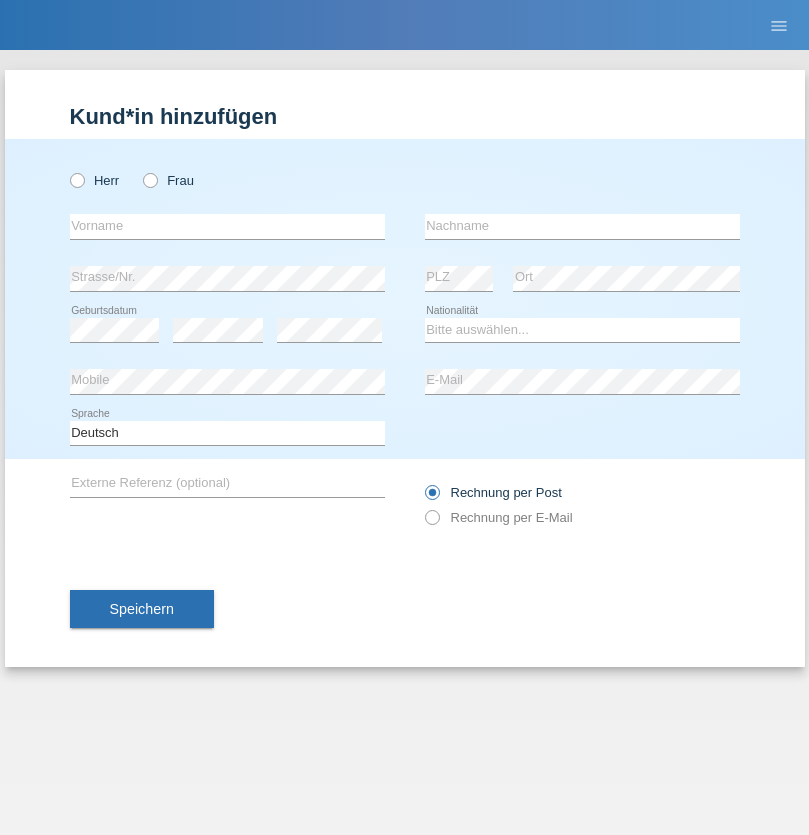 radio on "true" 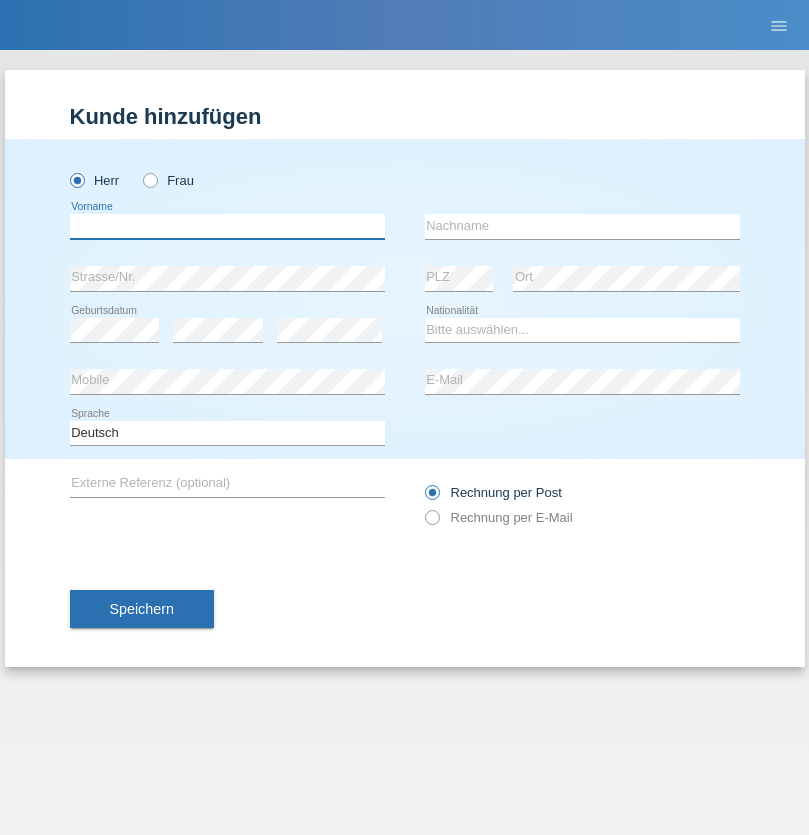 click at bounding box center [227, 226] 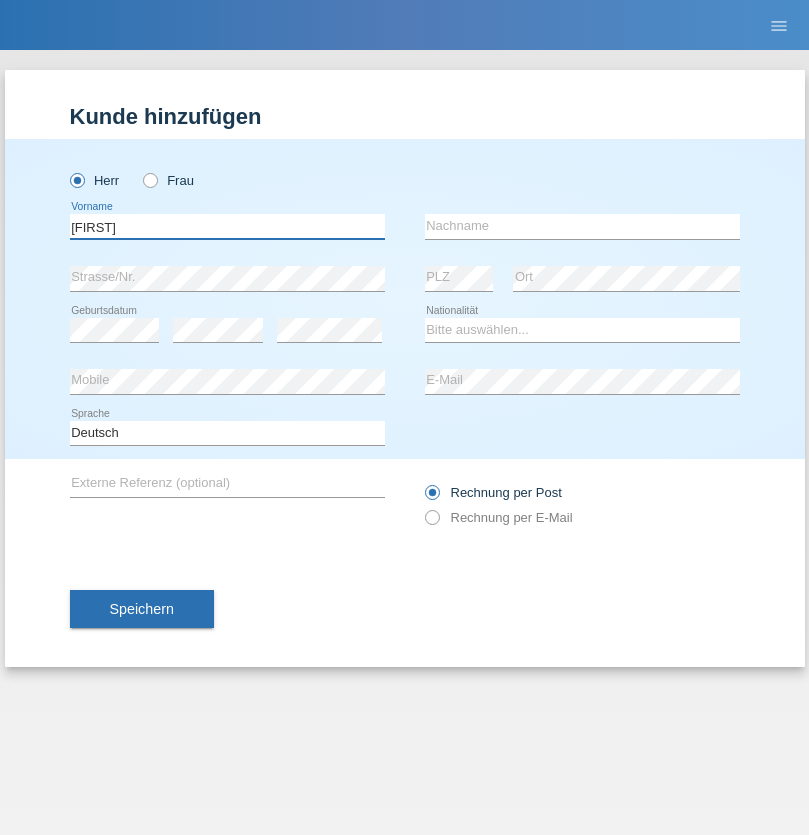 type on "[FIRST]" 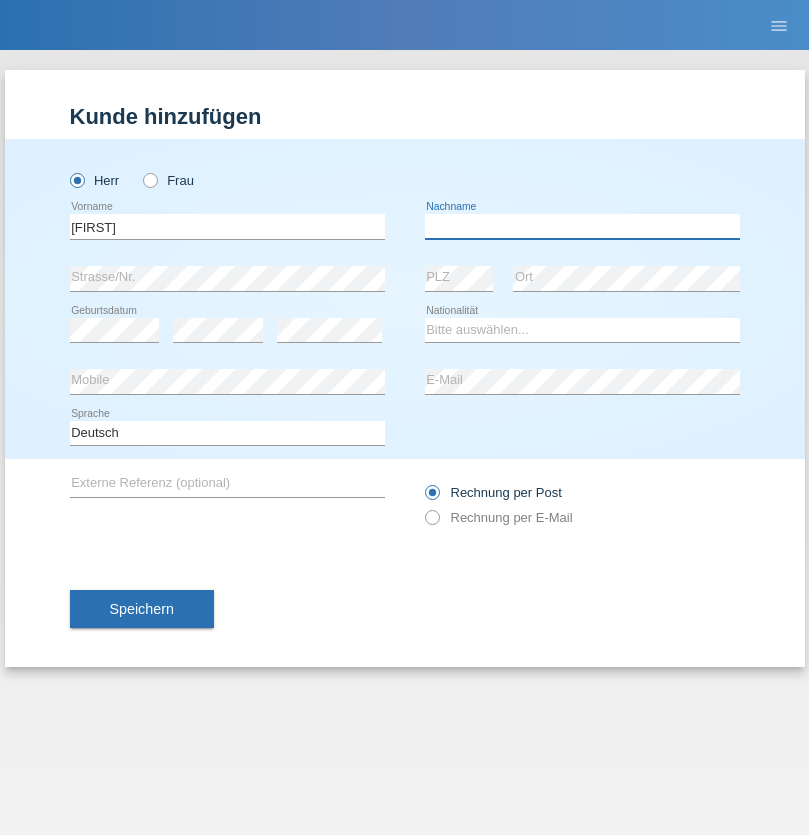 click at bounding box center [582, 226] 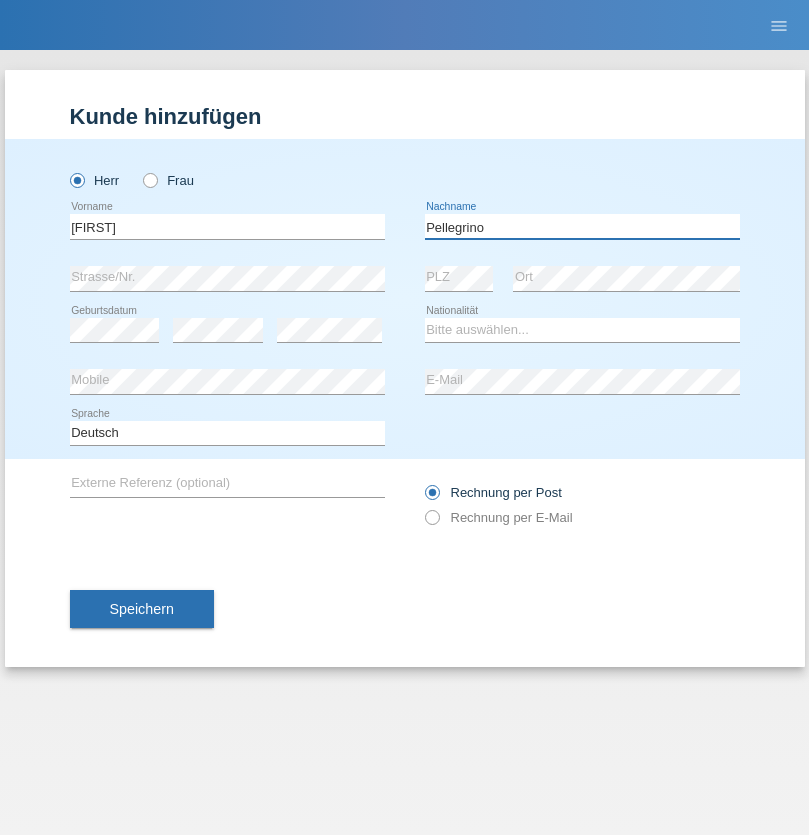 type on "Pellegrino" 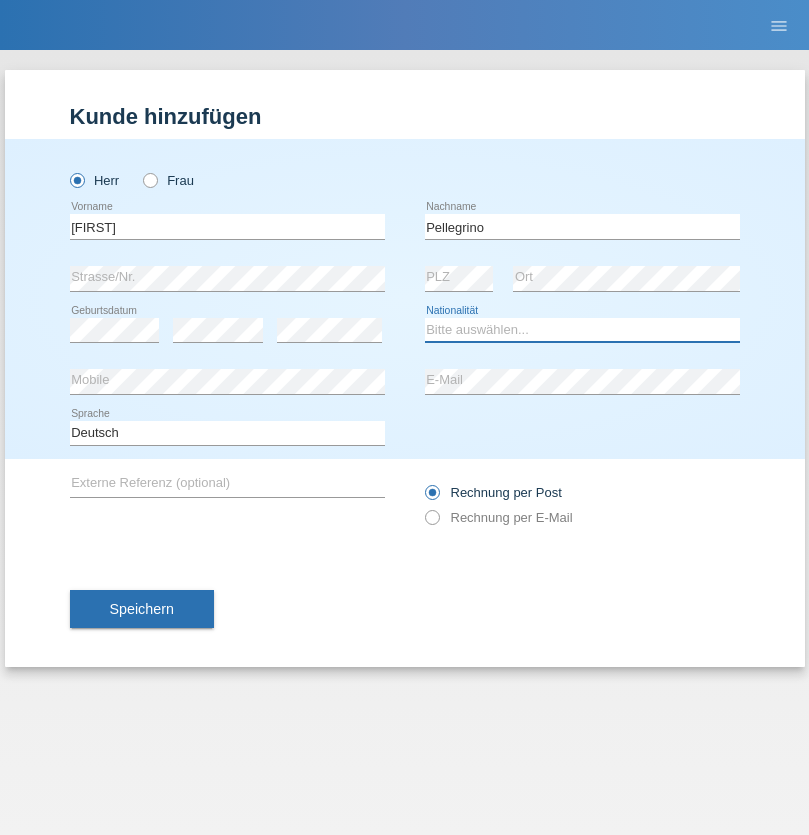 select on "IT" 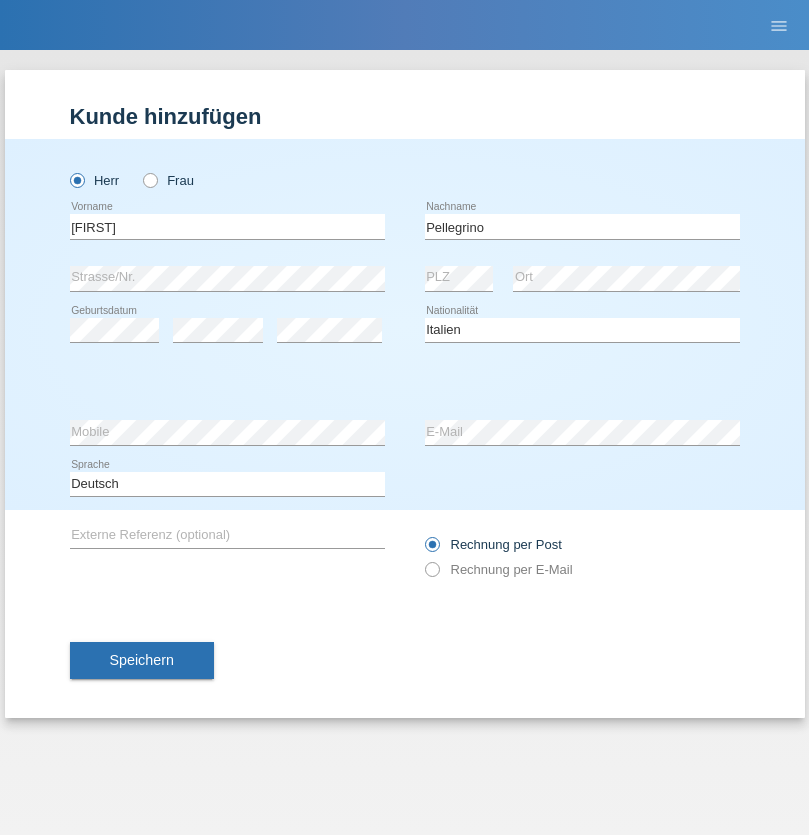 select on "C" 